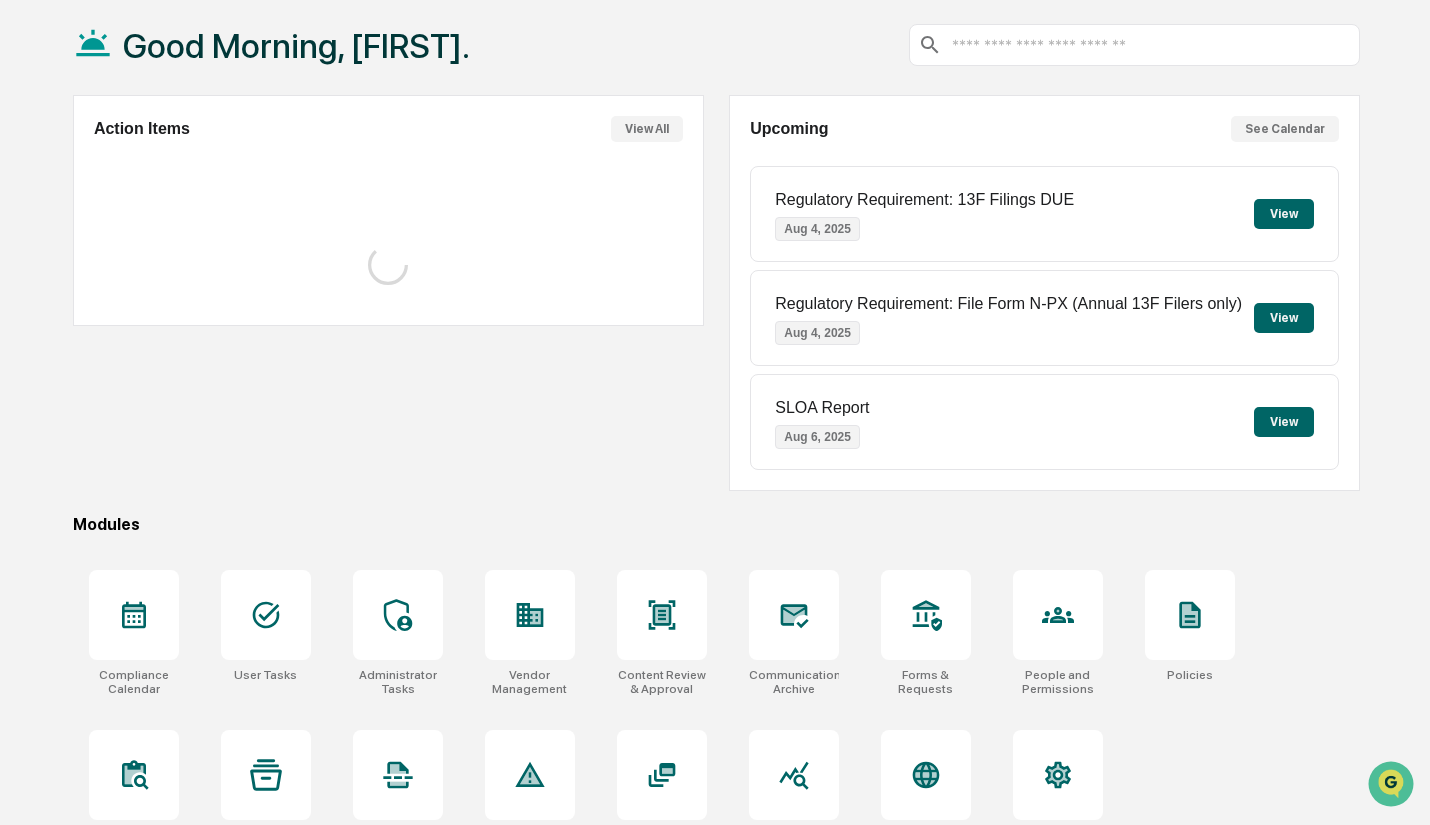 scroll, scrollTop: 102, scrollLeft: 0, axis: vertical 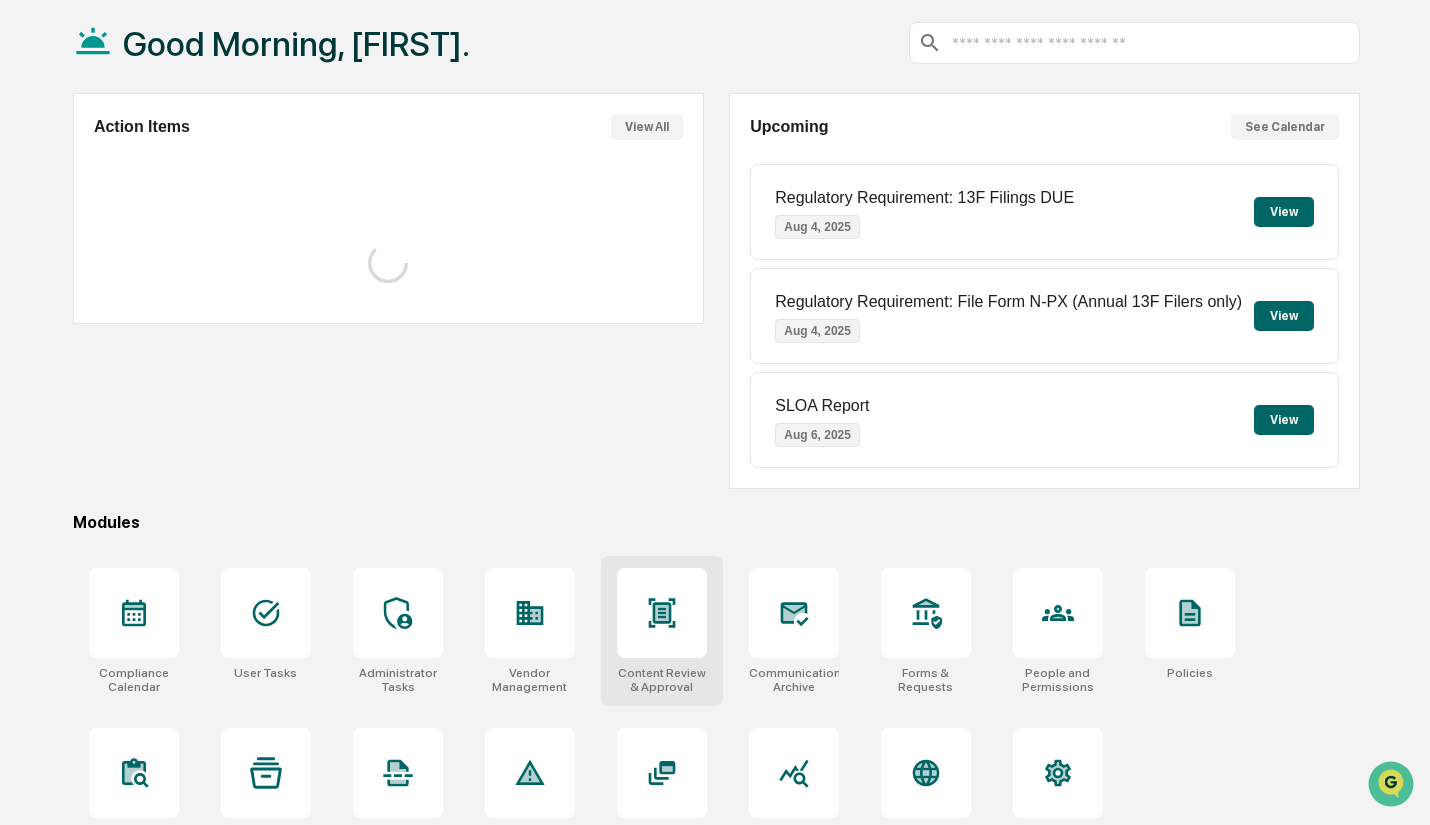 click 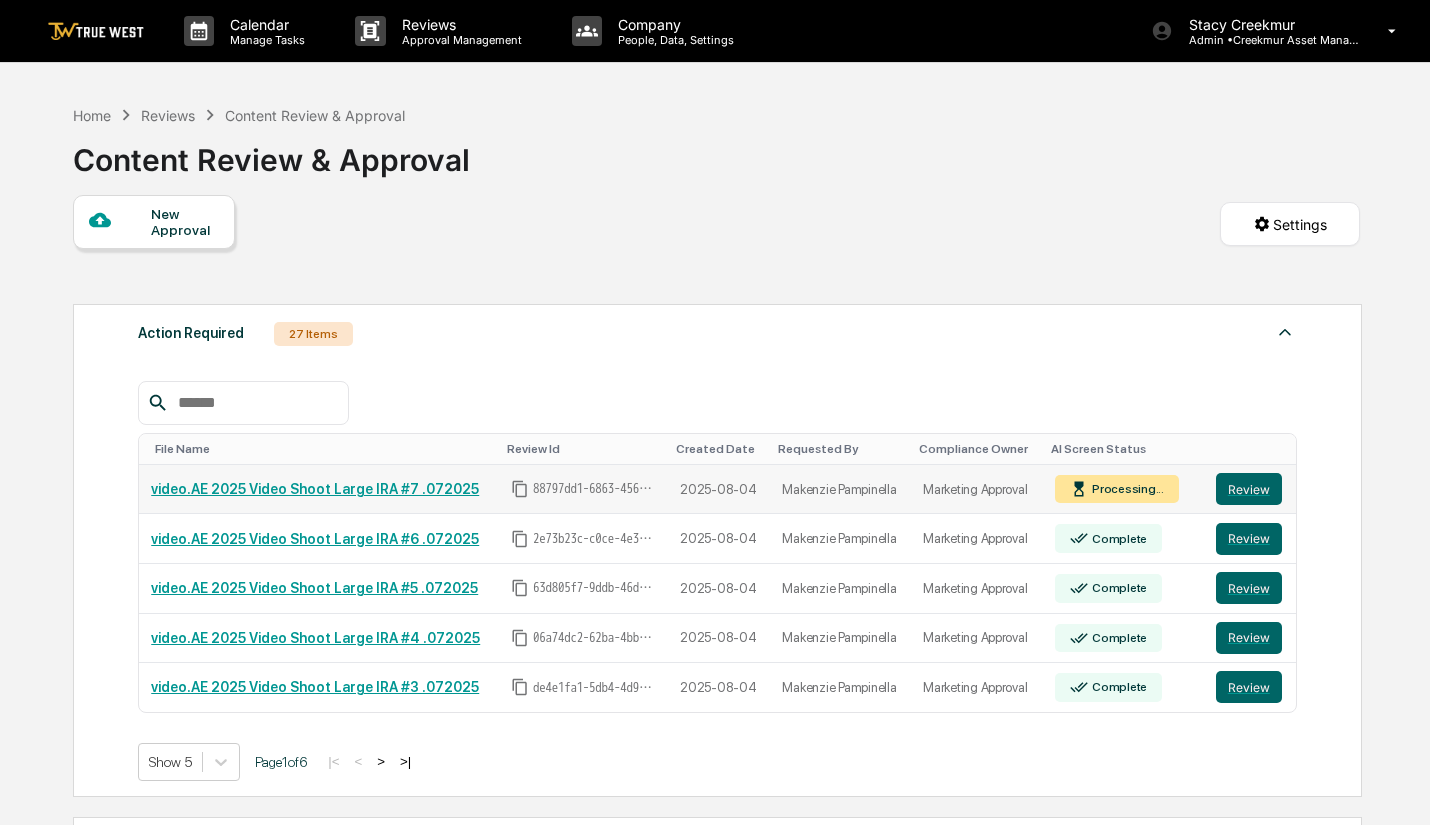 scroll, scrollTop: 0, scrollLeft: 0, axis: both 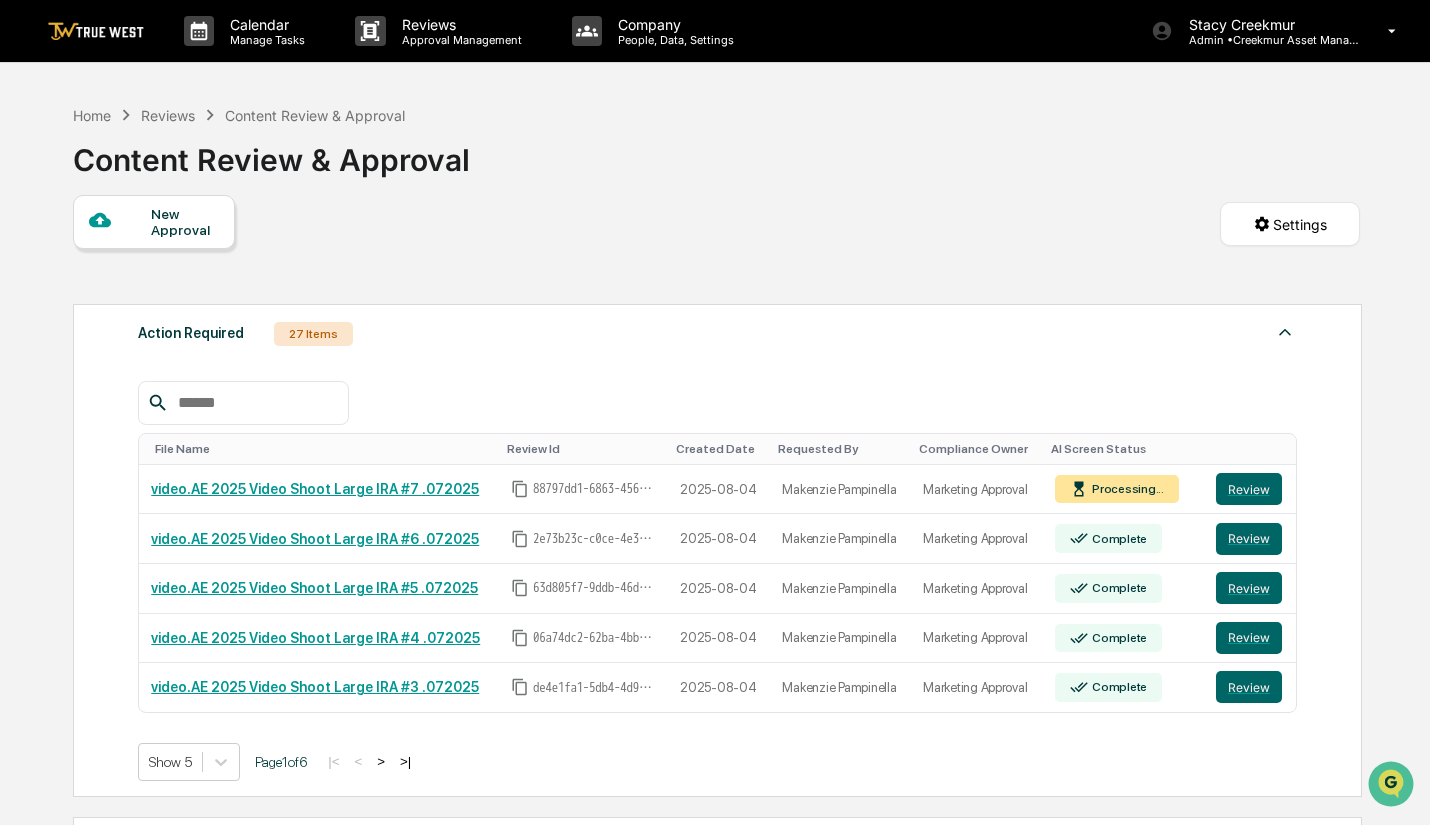 click on ">" at bounding box center [381, 761] 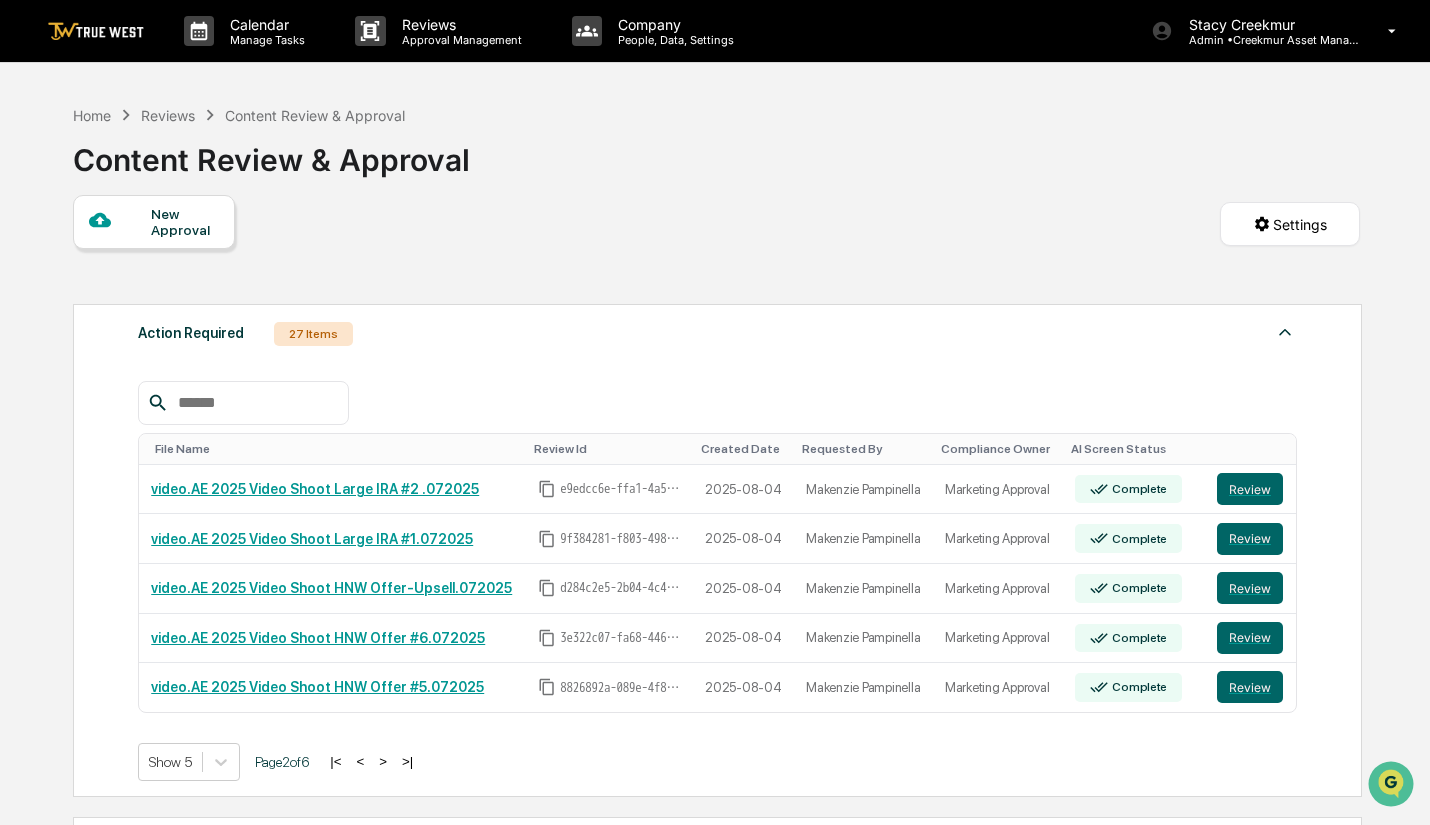 click on ">" at bounding box center (383, 761) 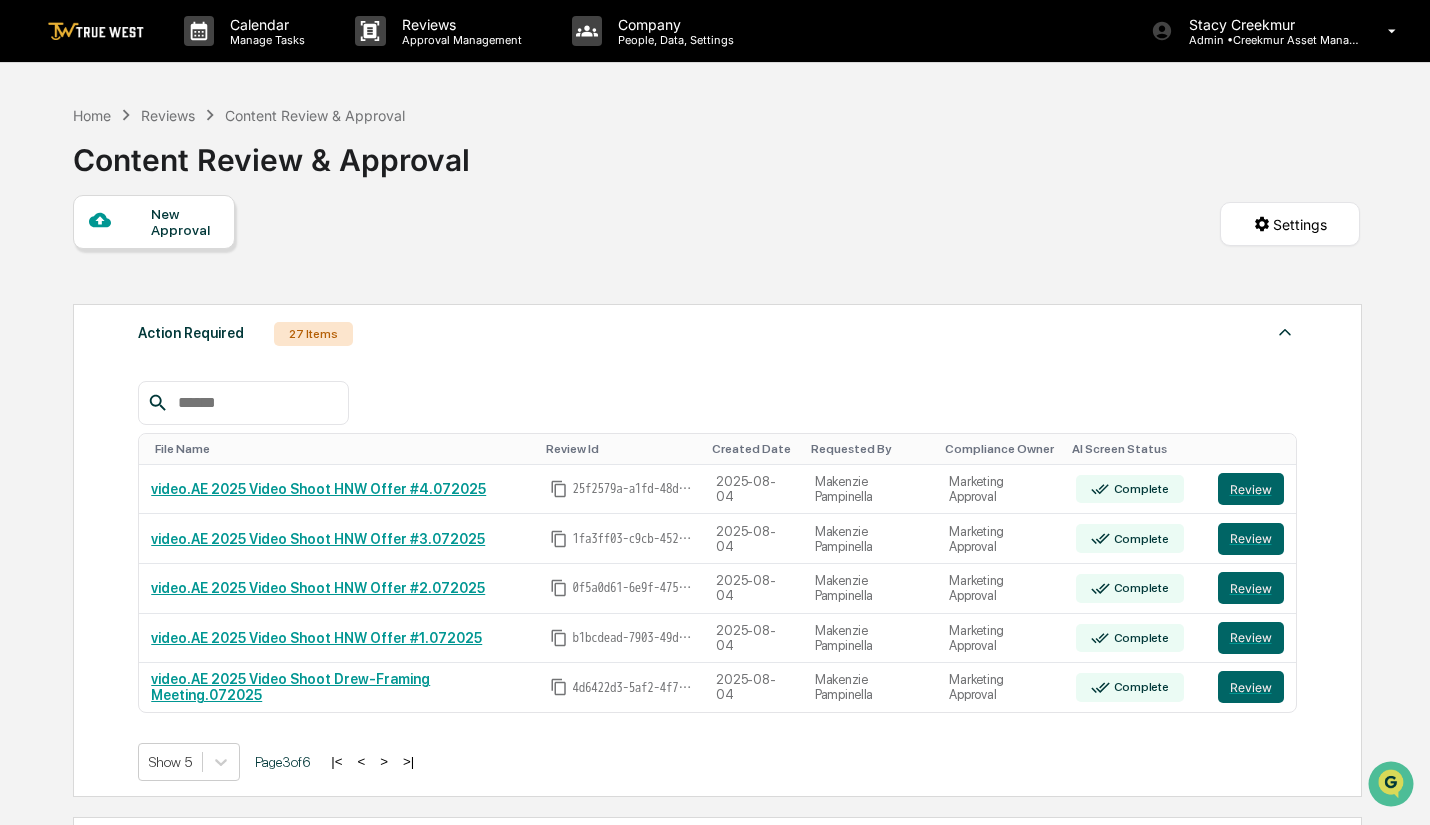 click on ">" at bounding box center [384, 761] 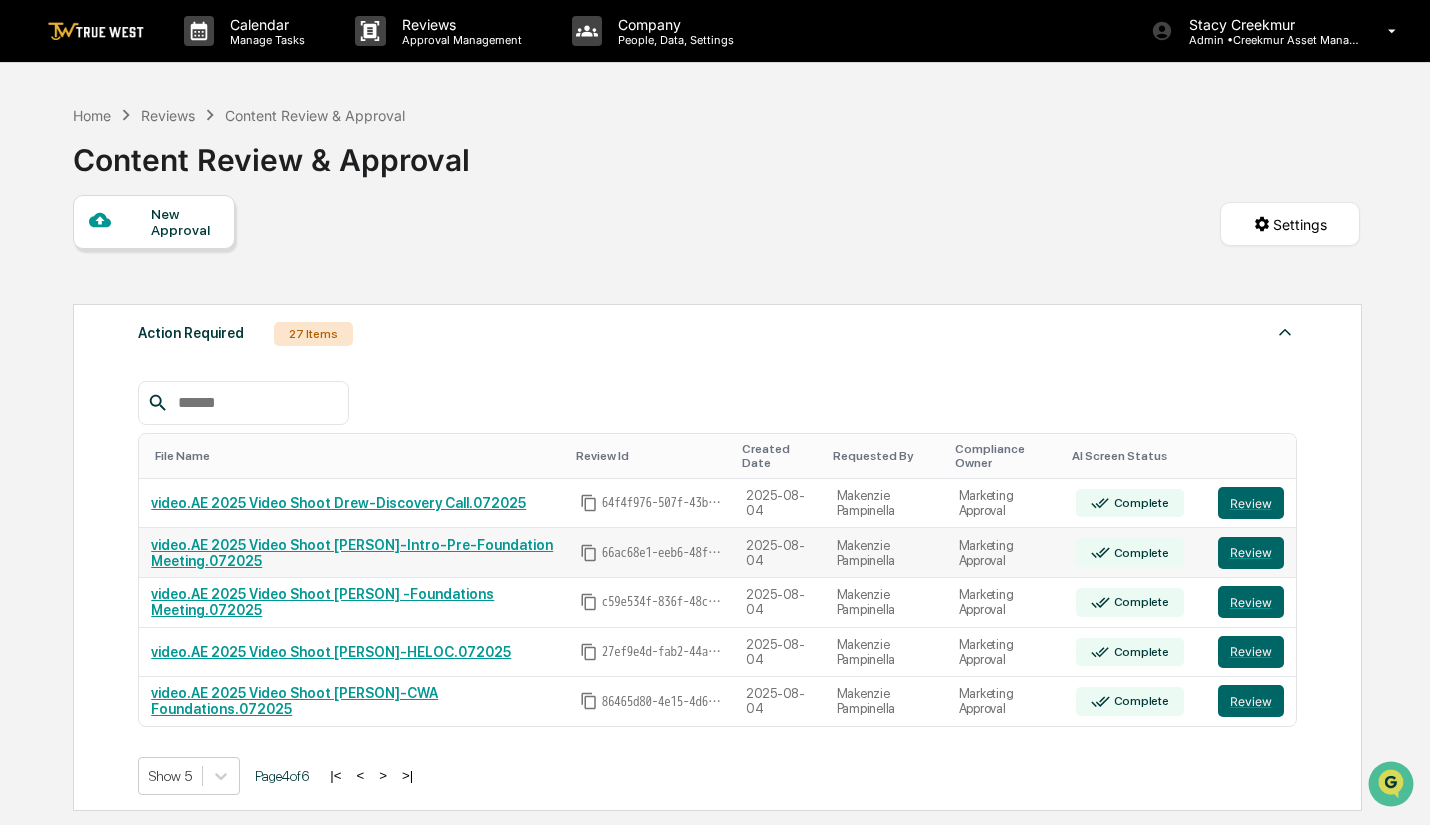 click on "video.AE 2025 Video Shoot Drew-Intro-Pre-Foundation Meeting.072025" at bounding box center (352, 553) 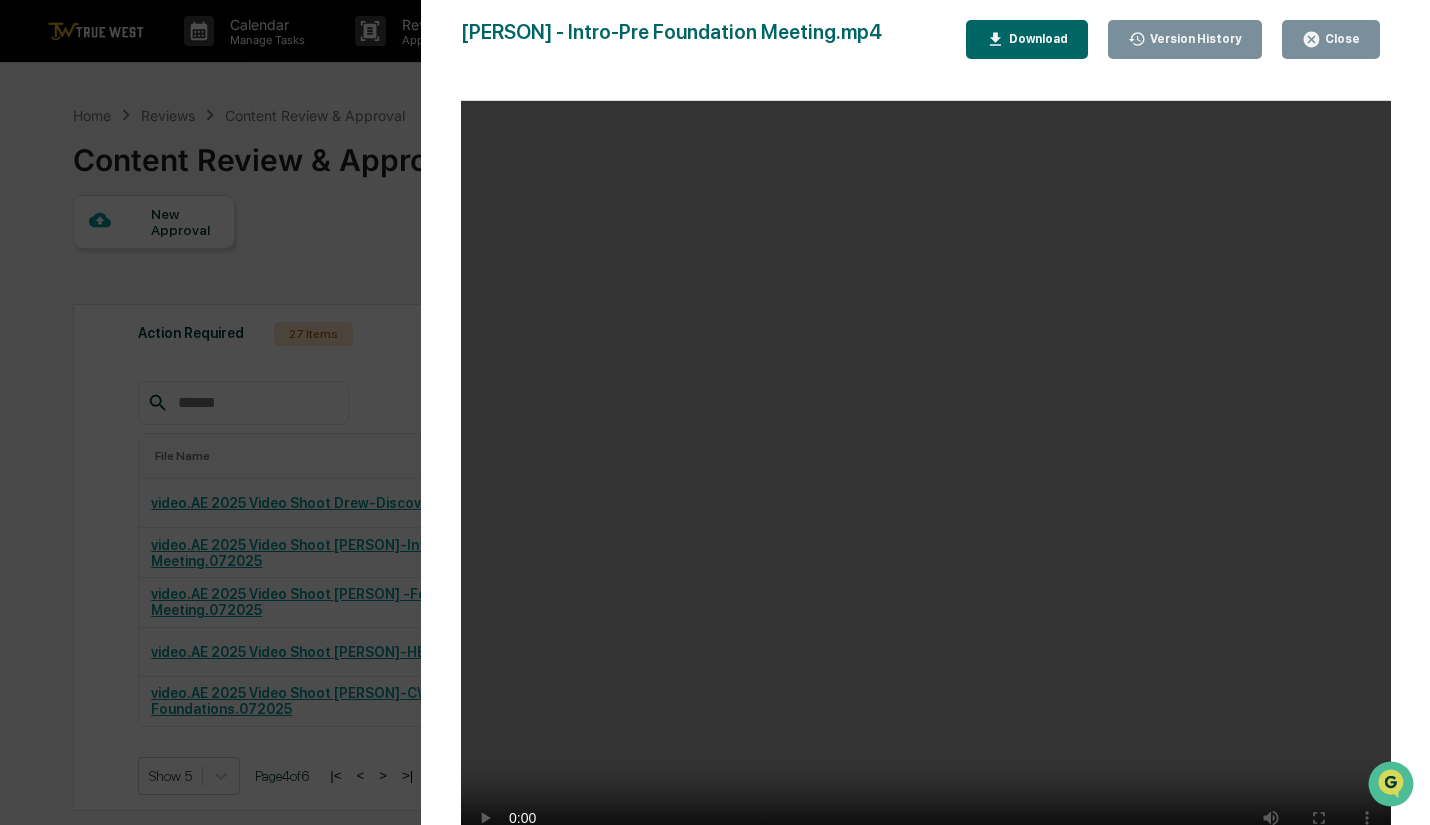 click on "Your browser does not support the video tag." at bounding box center [926, 483] 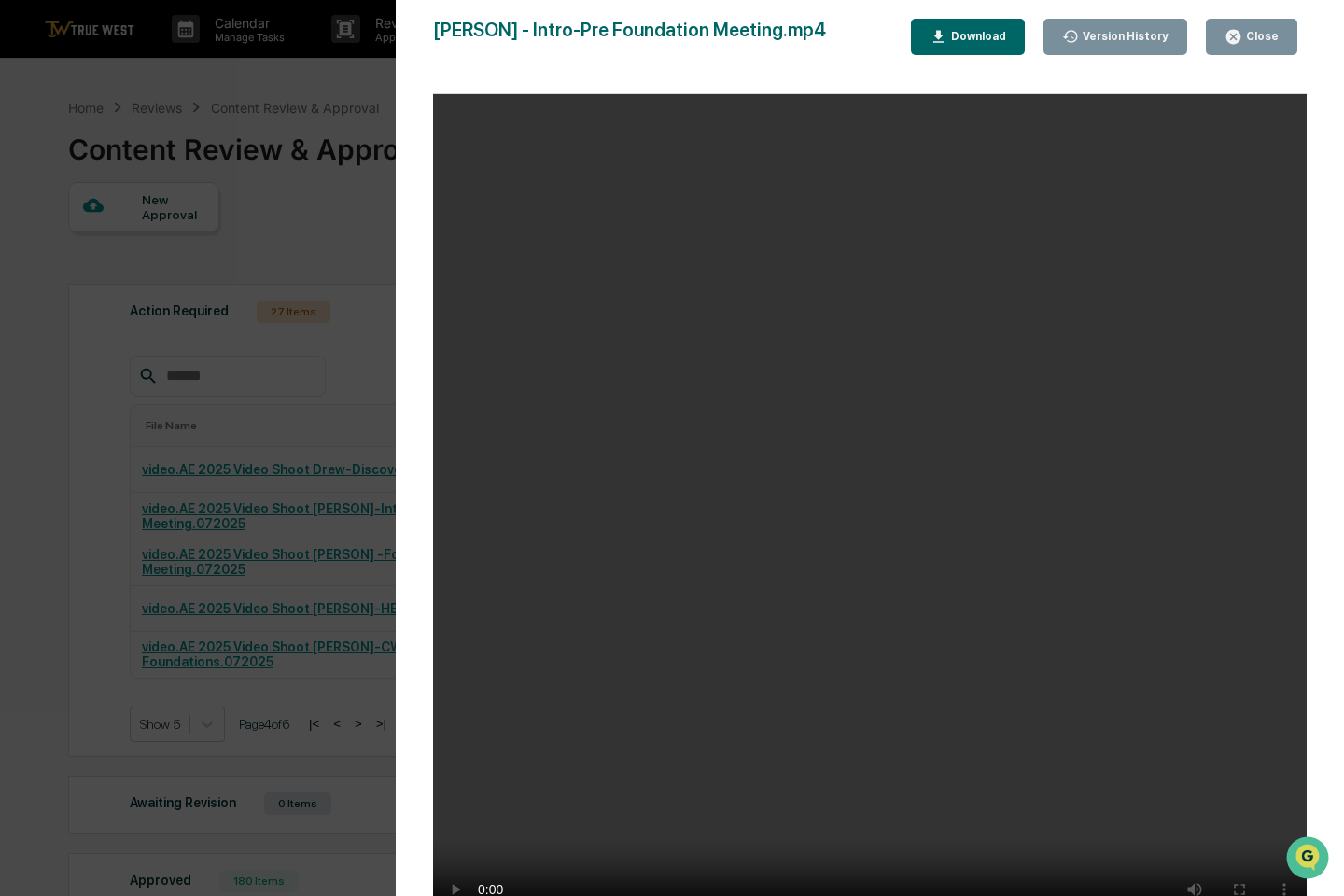 type 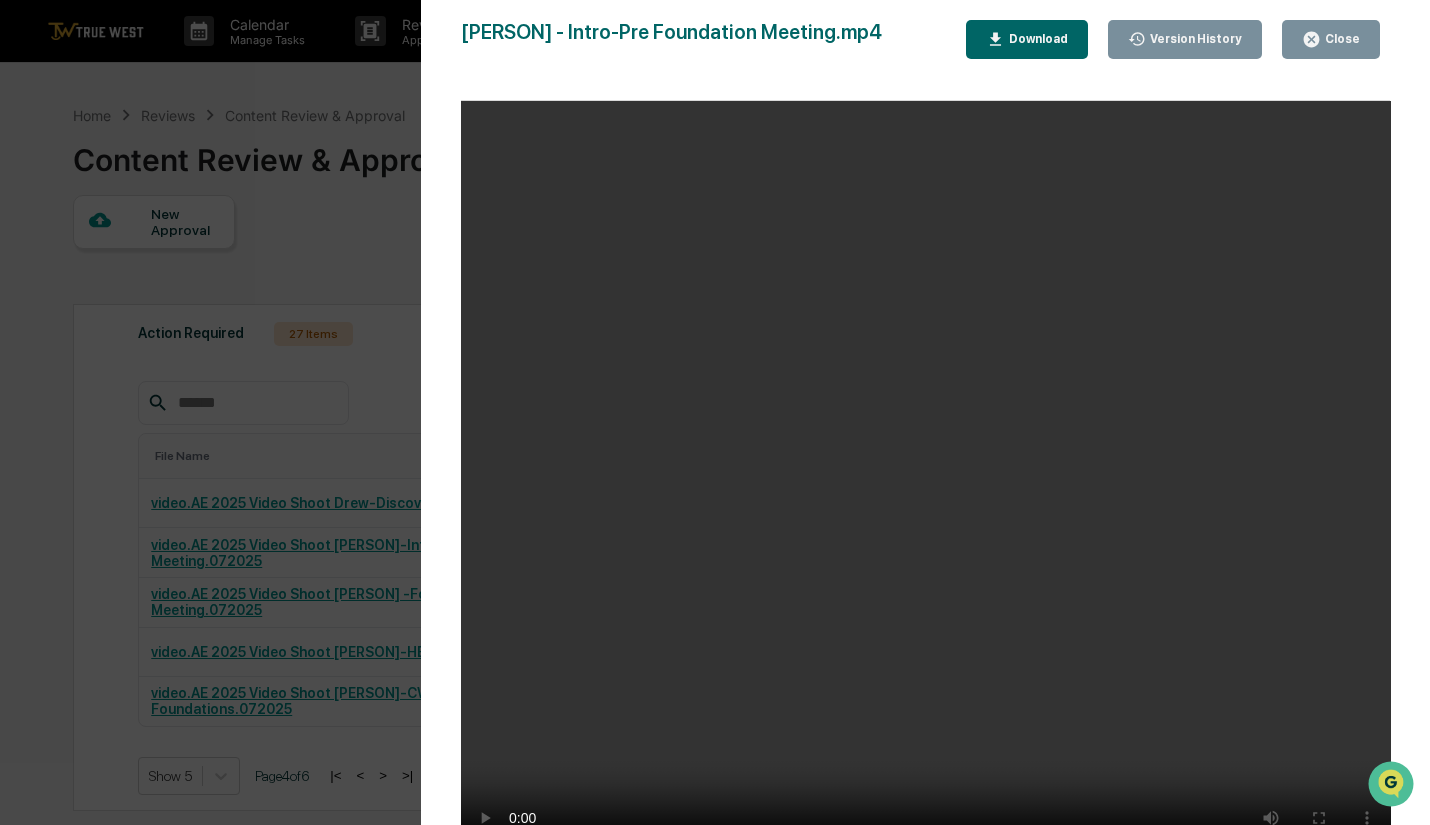 click on "Close" at bounding box center [1340, 39] 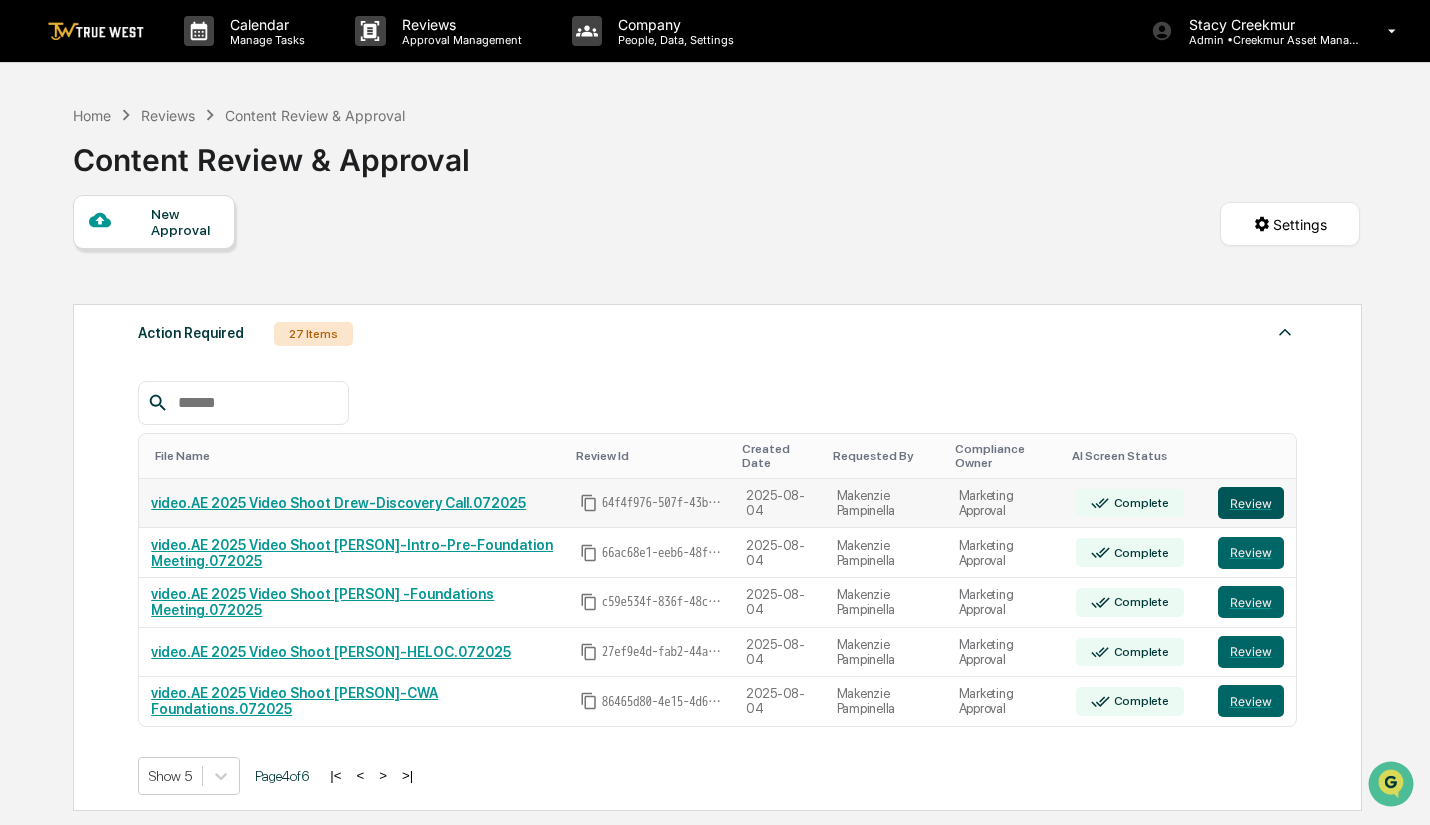 click on "Review" at bounding box center [1251, 503] 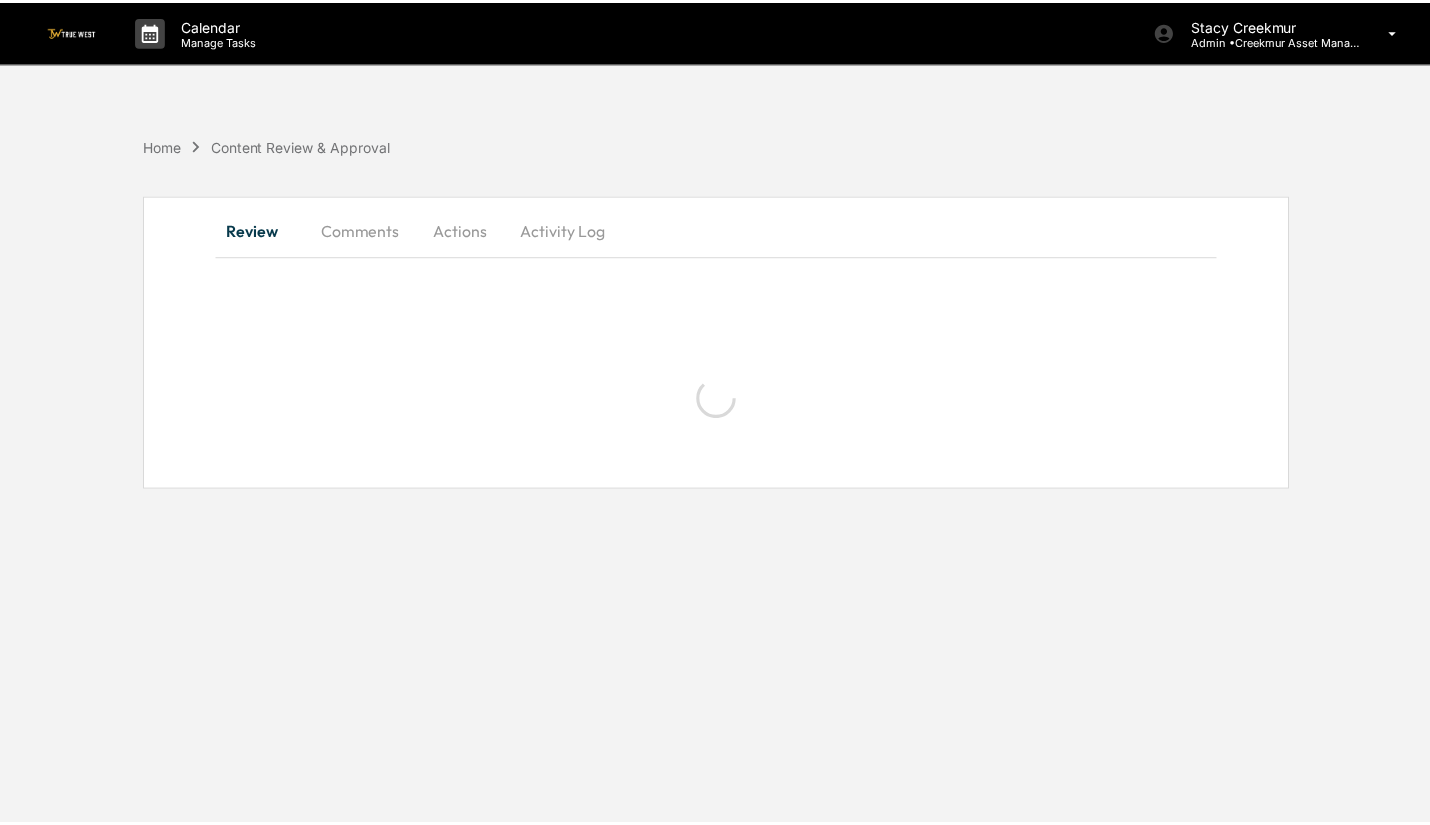 scroll, scrollTop: 0, scrollLeft: 0, axis: both 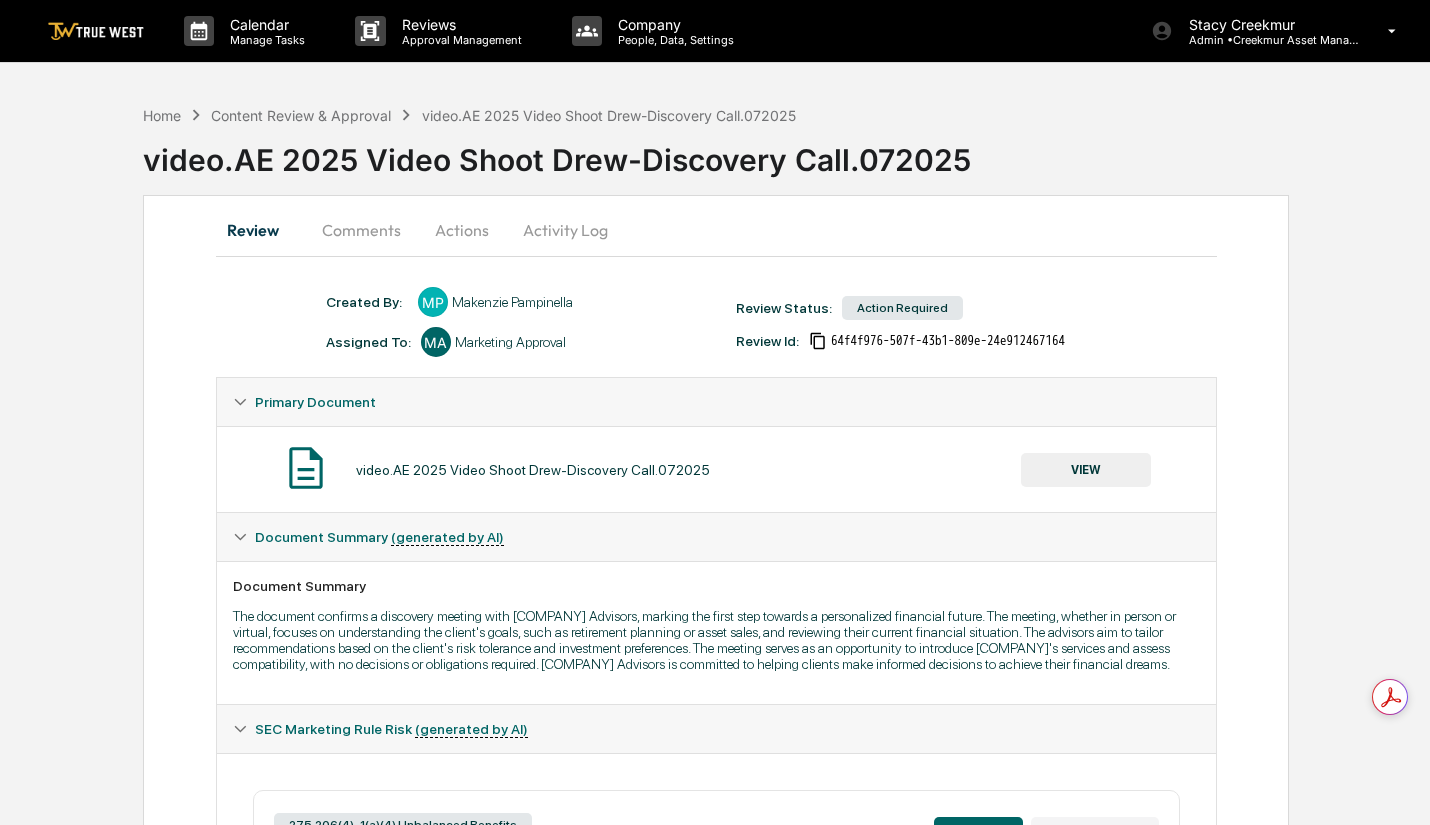 click on "VIEW" at bounding box center [1086, 470] 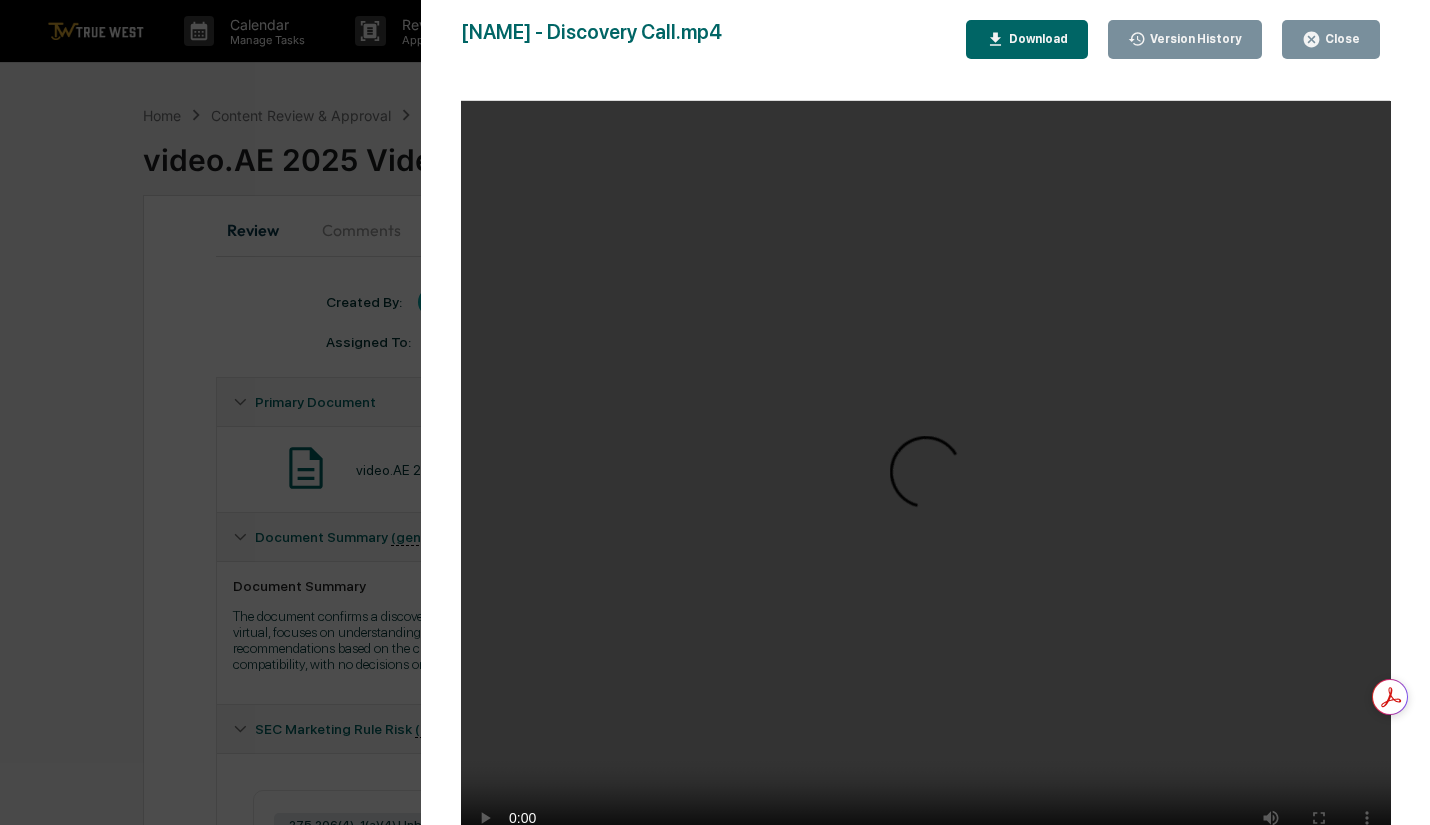 scroll, scrollTop: 0, scrollLeft: 0, axis: both 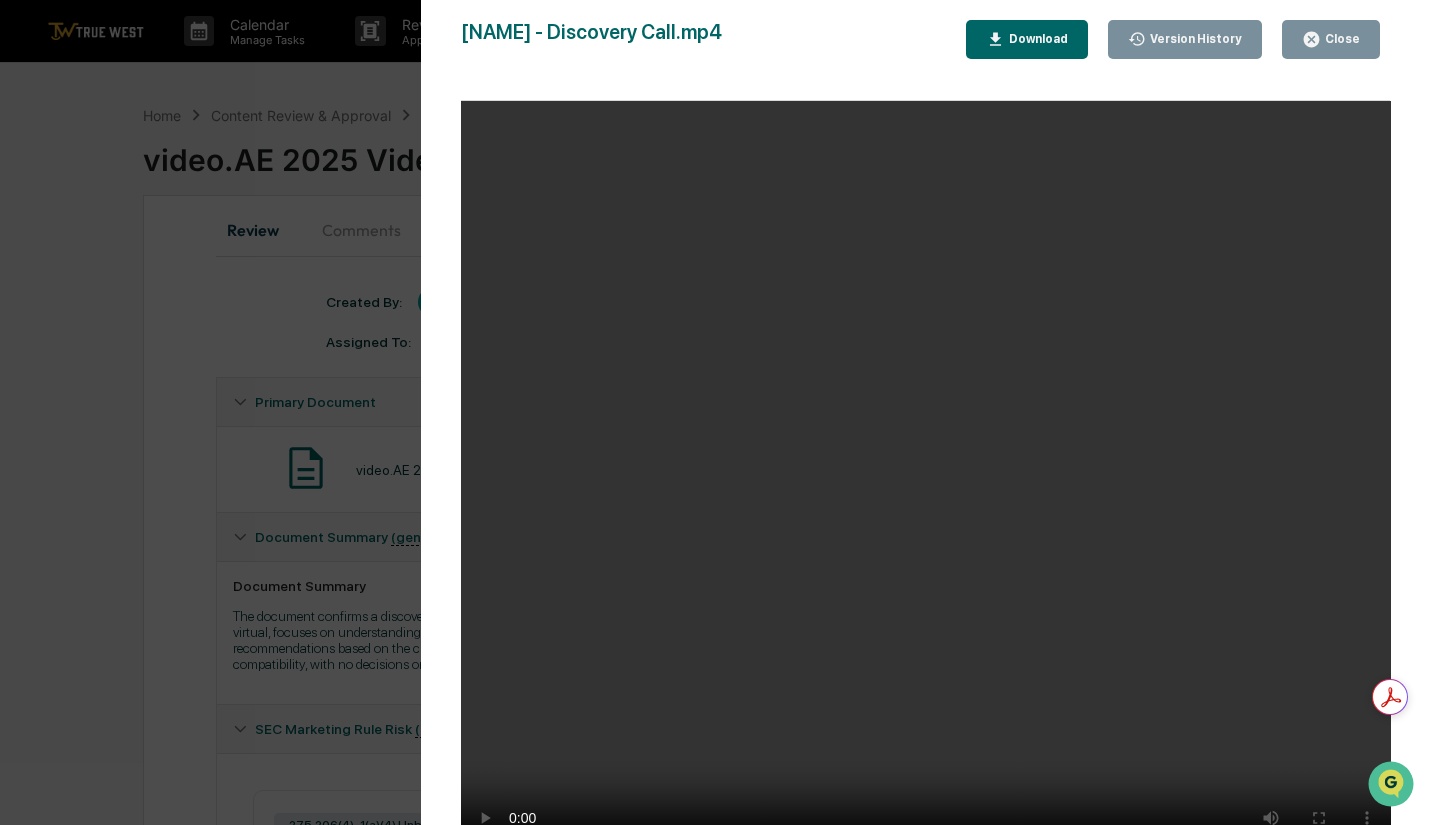 click 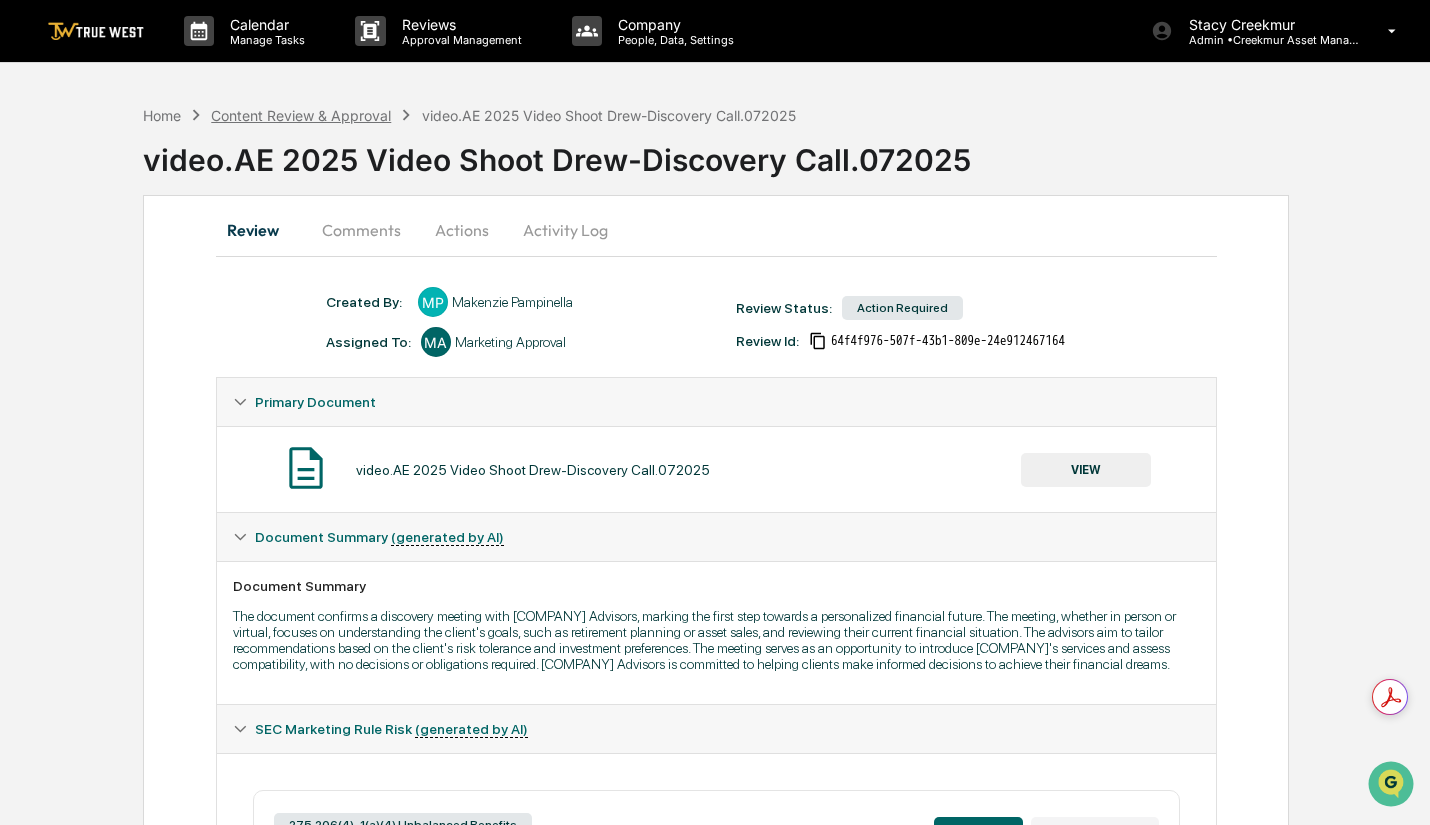 click on "Content Review & Approval" at bounding box center [301, 115] 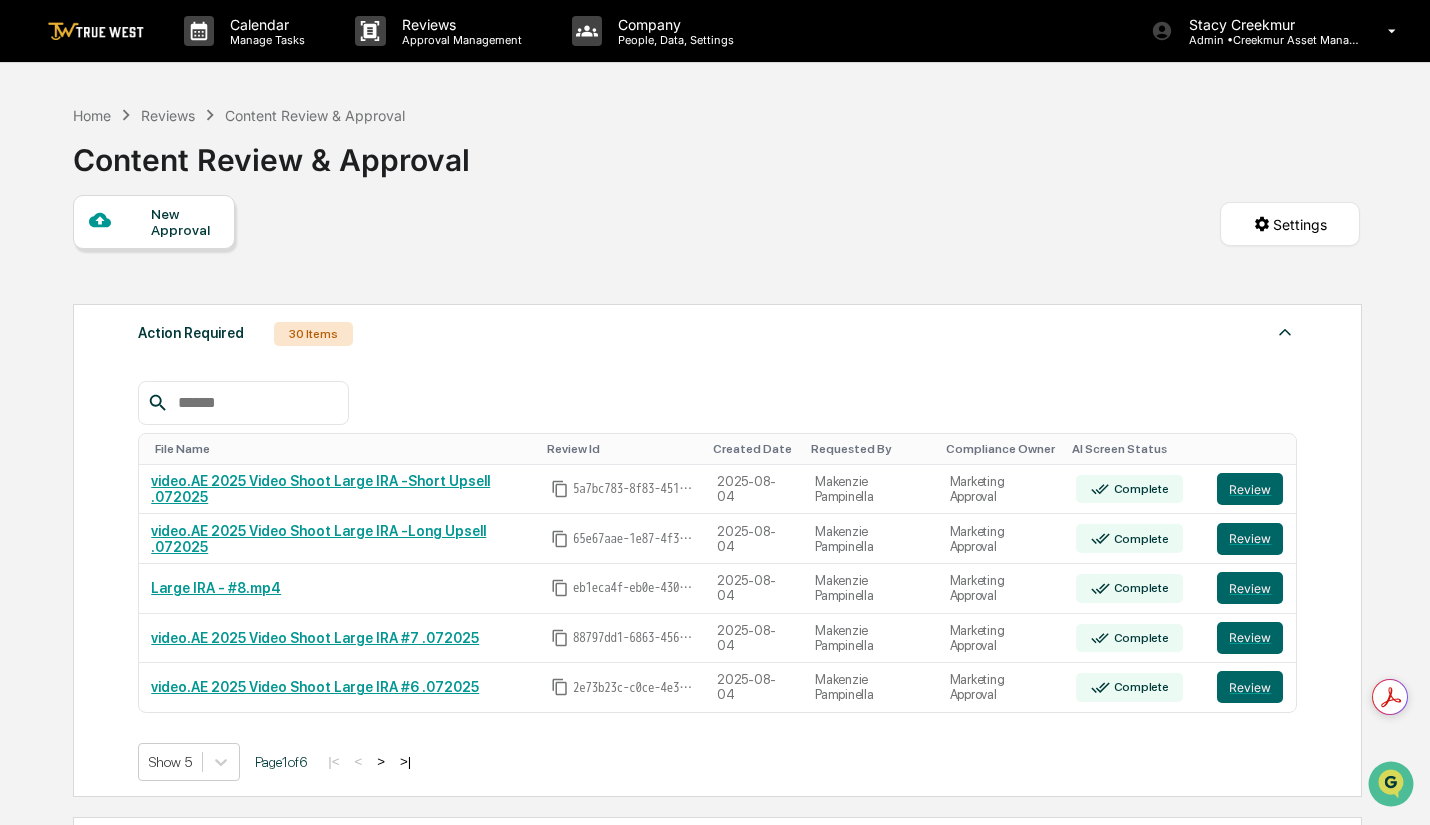 click on ">" at bounding box center [381, 761] 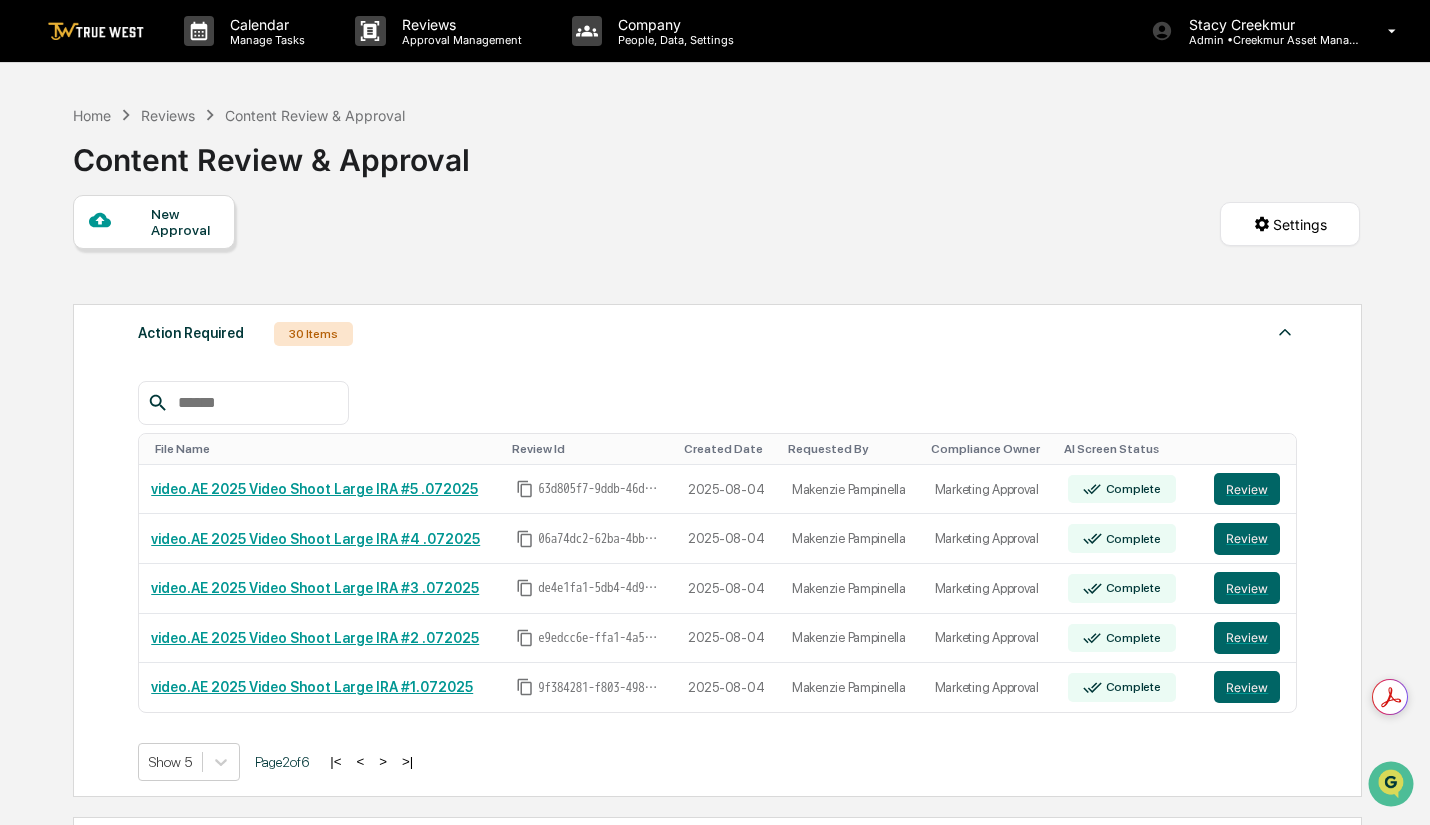 click on ">" at bounding box center (383, 761) 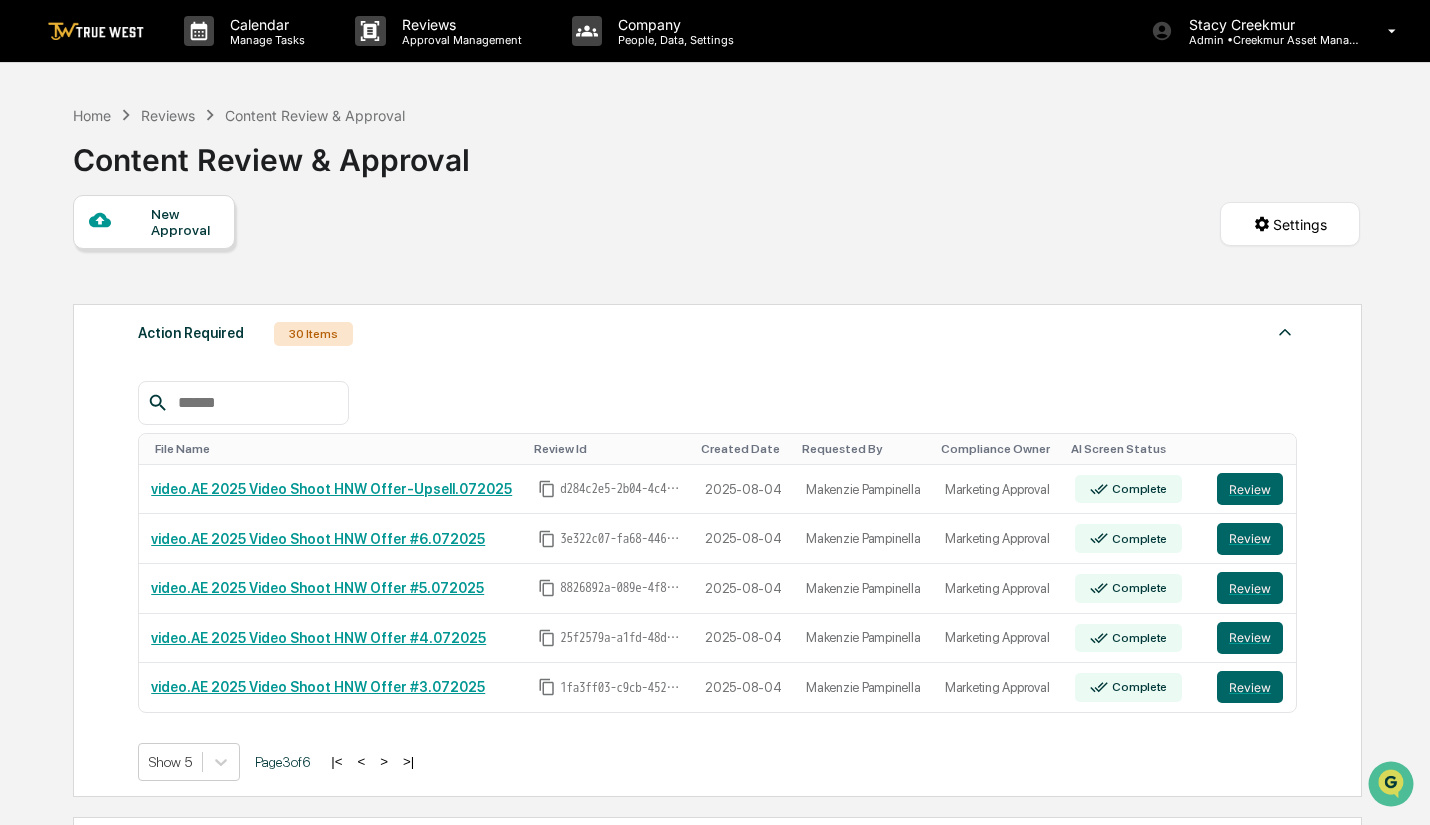 click on ">" at bounding box center [384, 761] 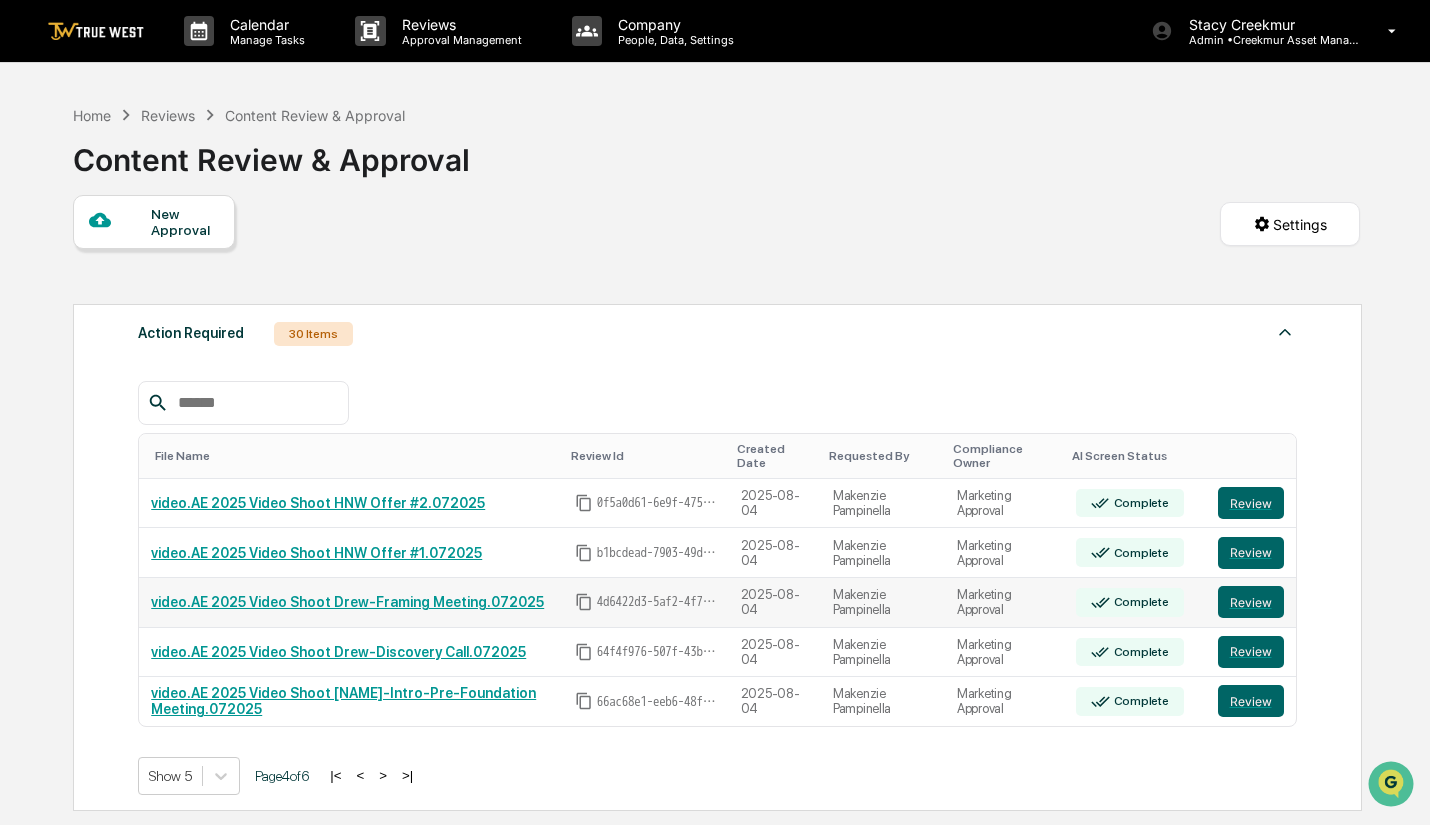 click on "video.AE 2025 Video Shoot Drew-Framing Meeting.072025" at bounding box center [347, 602] 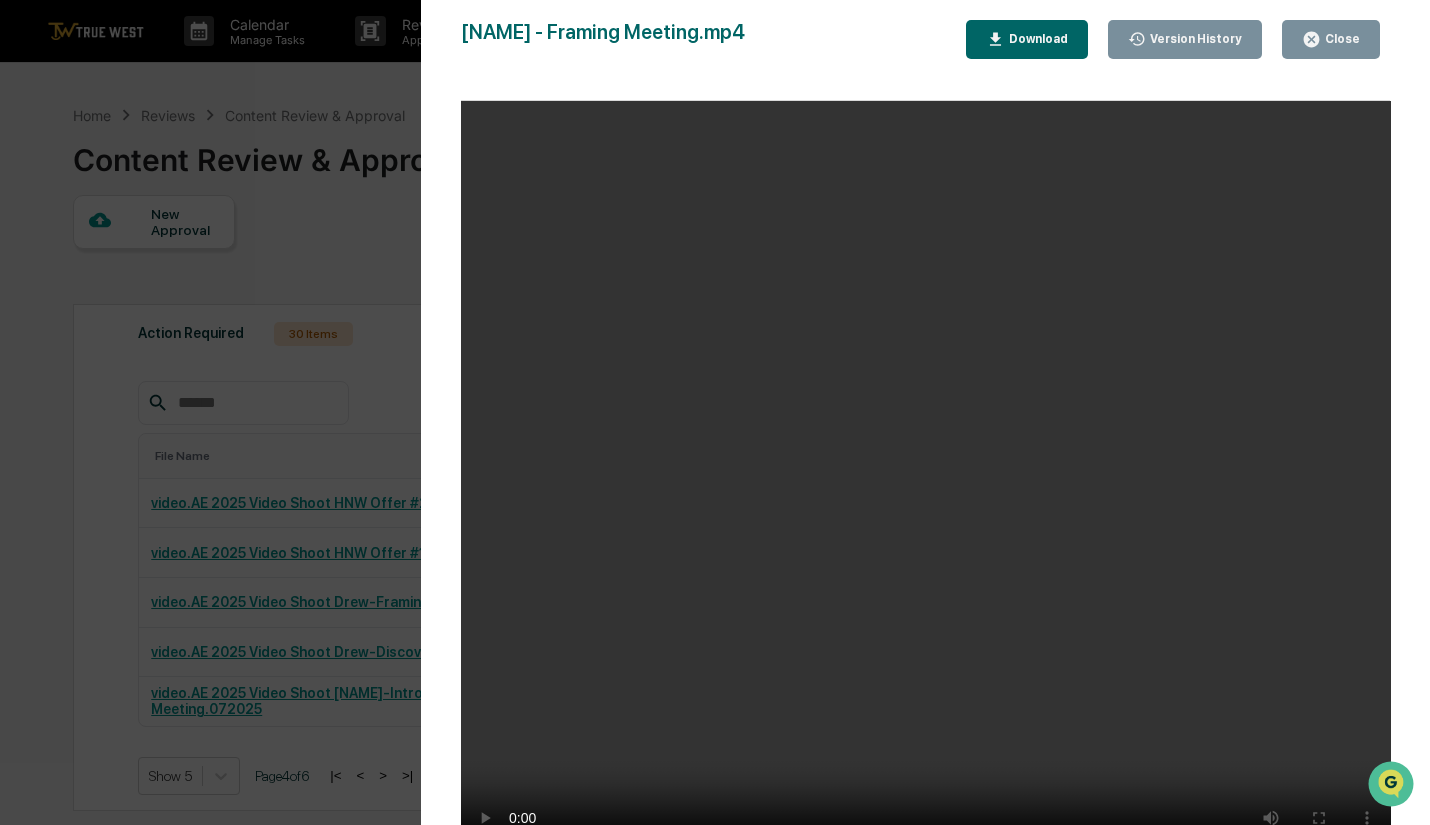 click on "Close" at bounding box center [1331, 39] 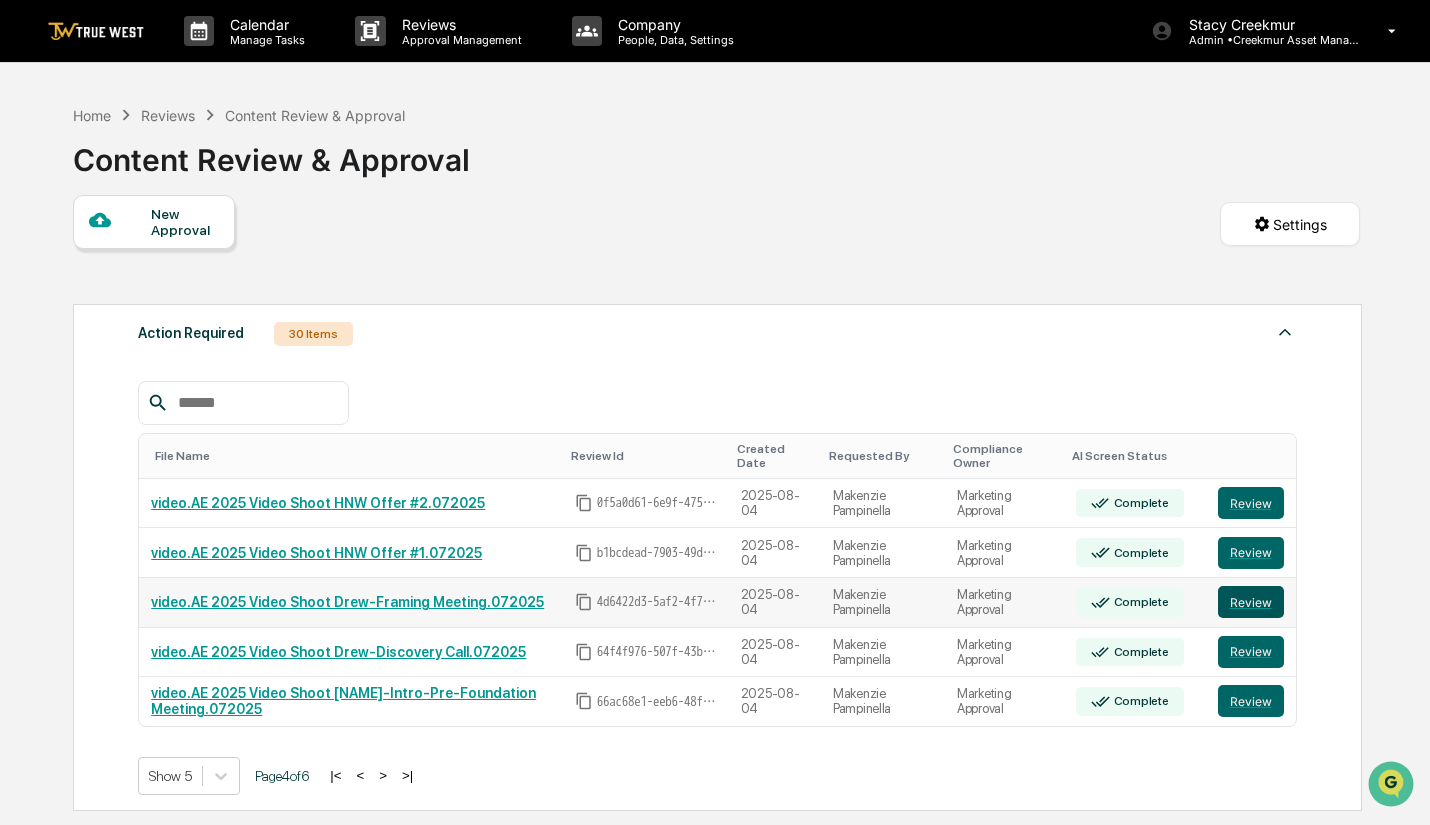 click on "Review" at bounding box center [1251, 602] 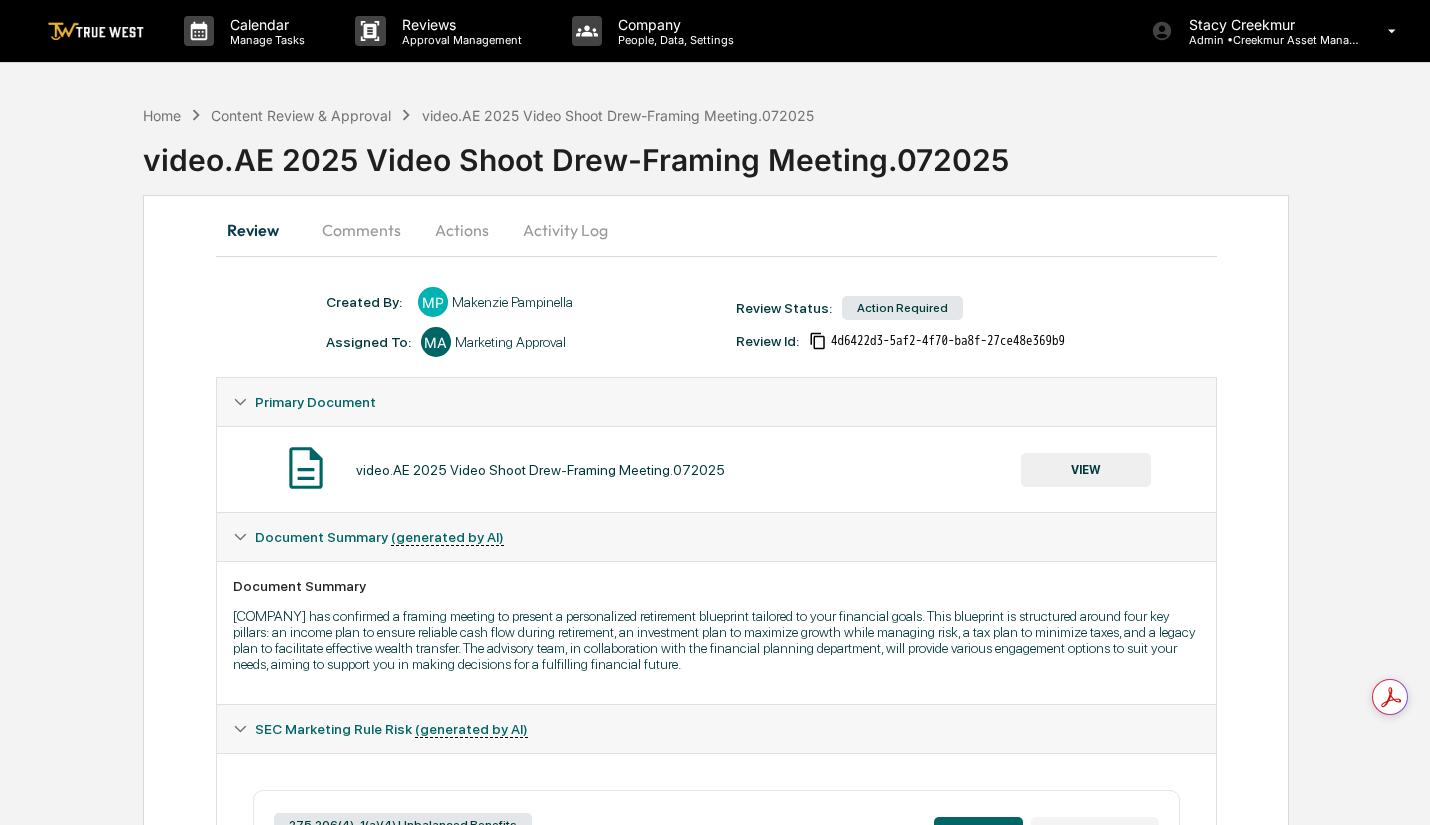 scroll, scrollTop: 0, scrollLeft: 0, axis: both 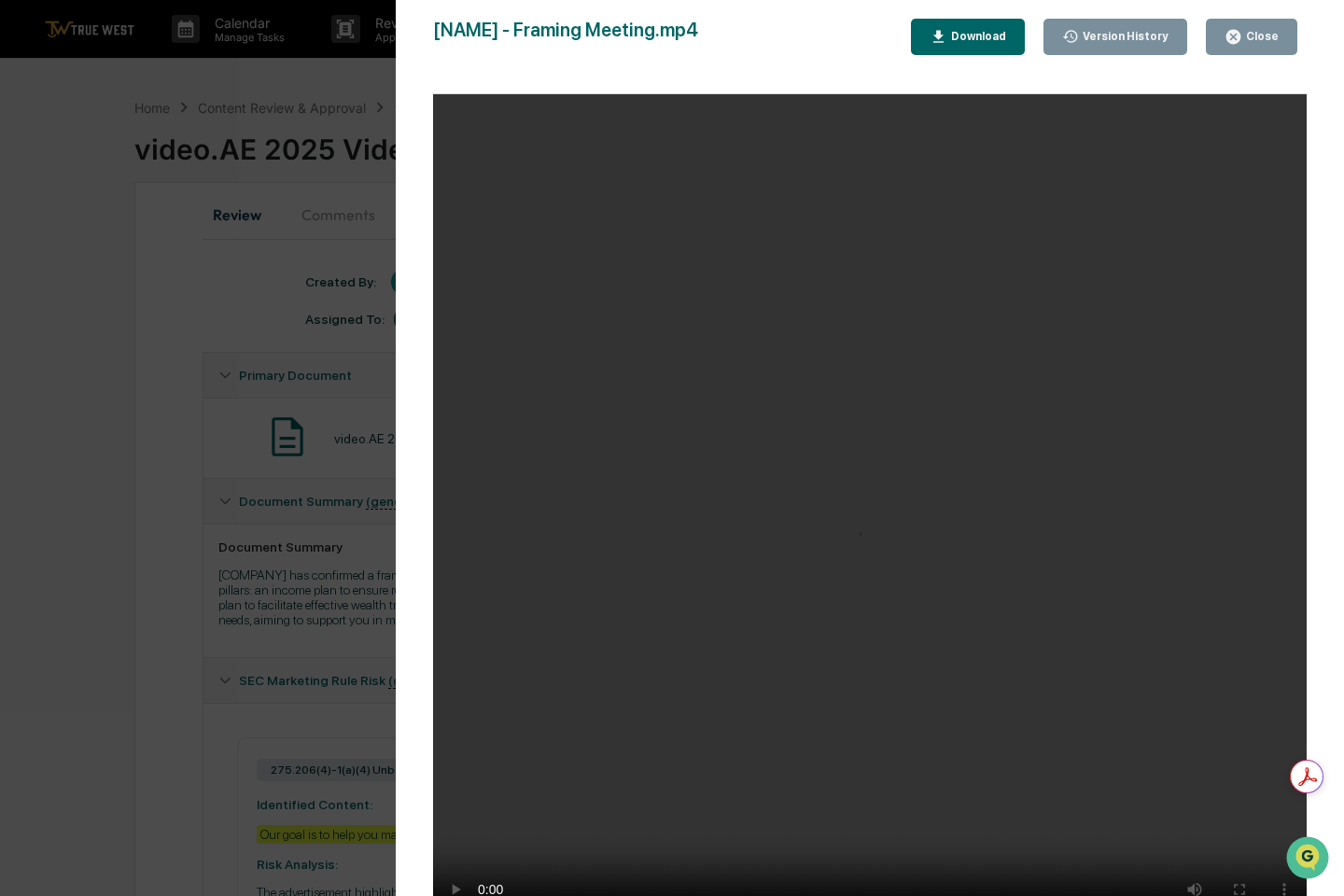 type 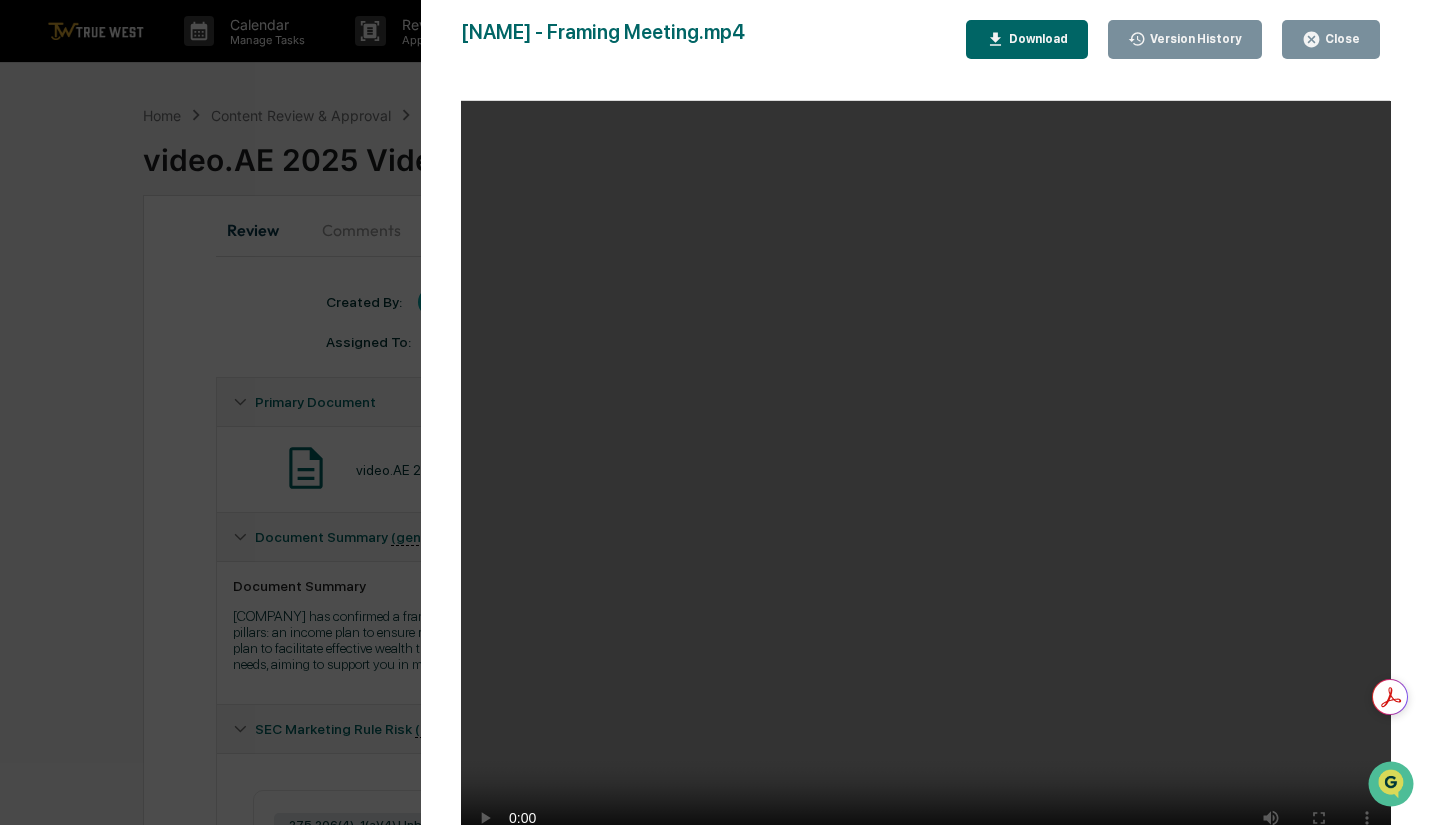 click on "Close" at bounding box center (1340, 39) 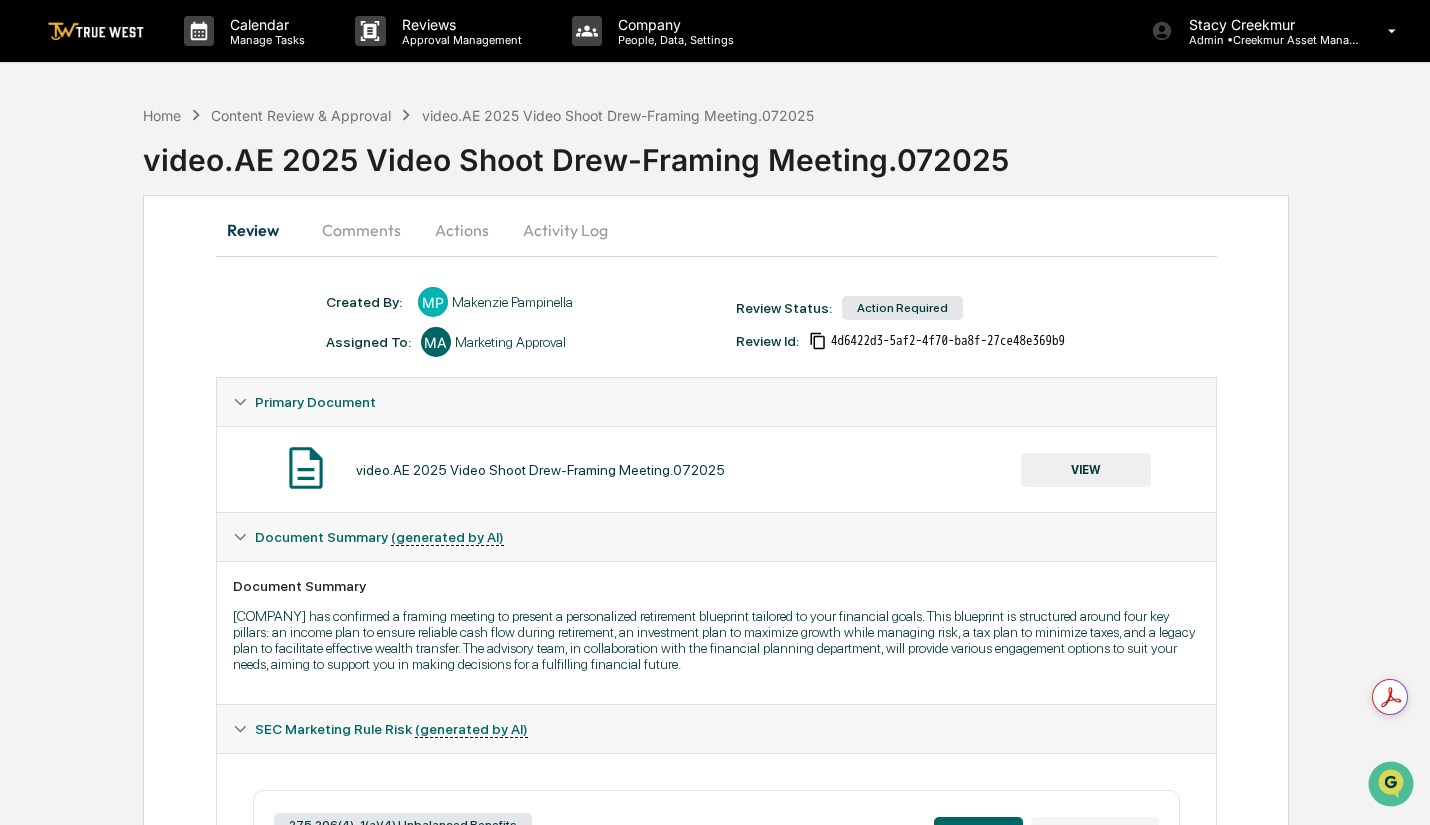 click on "Home Content Review & Approval video.AE 2025 Video Shoot Drew-Framing Meeting.072025" at bounding box center [478, 115] 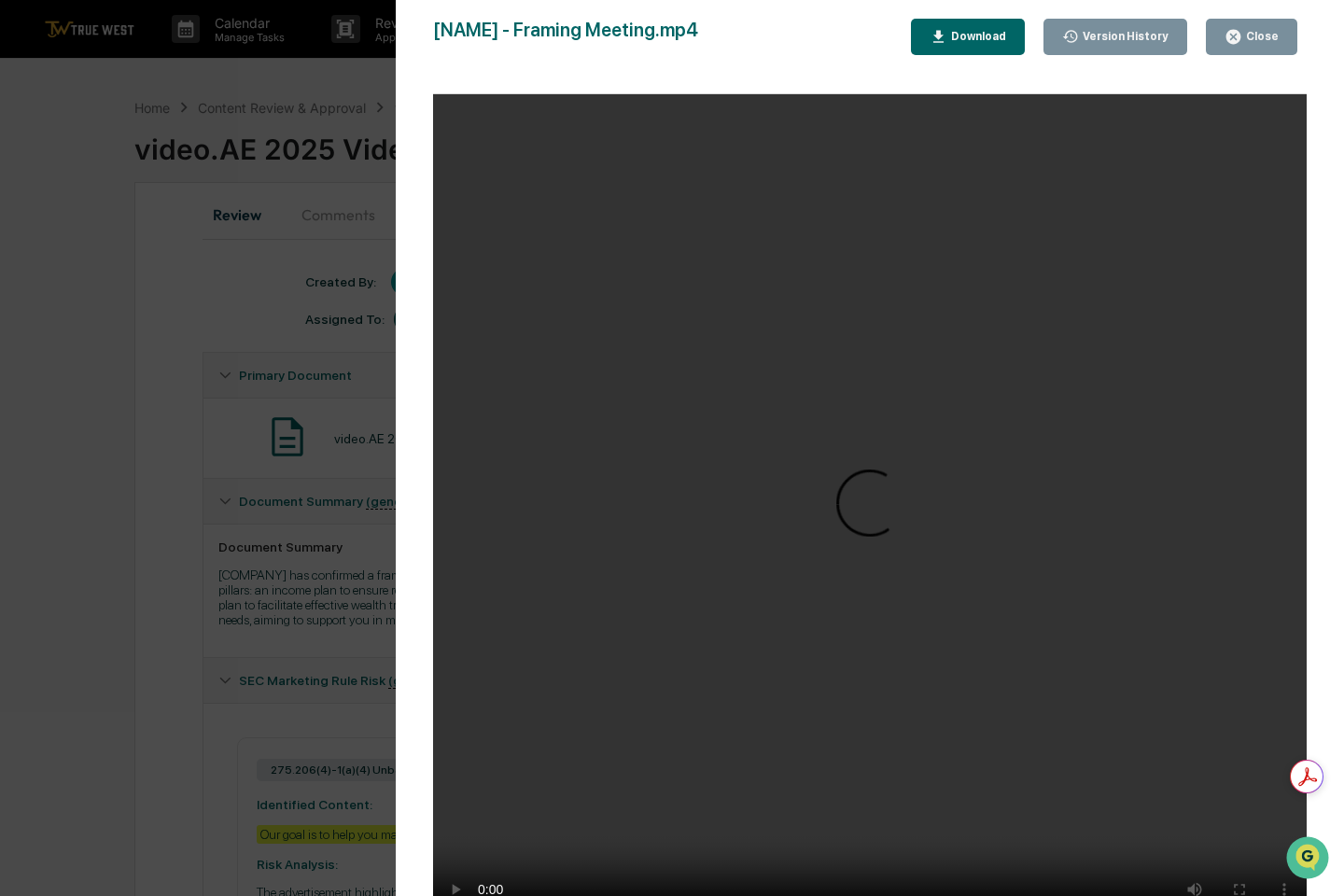 click on "Your browser does not support the video tag." at bounding box center [870, 514] 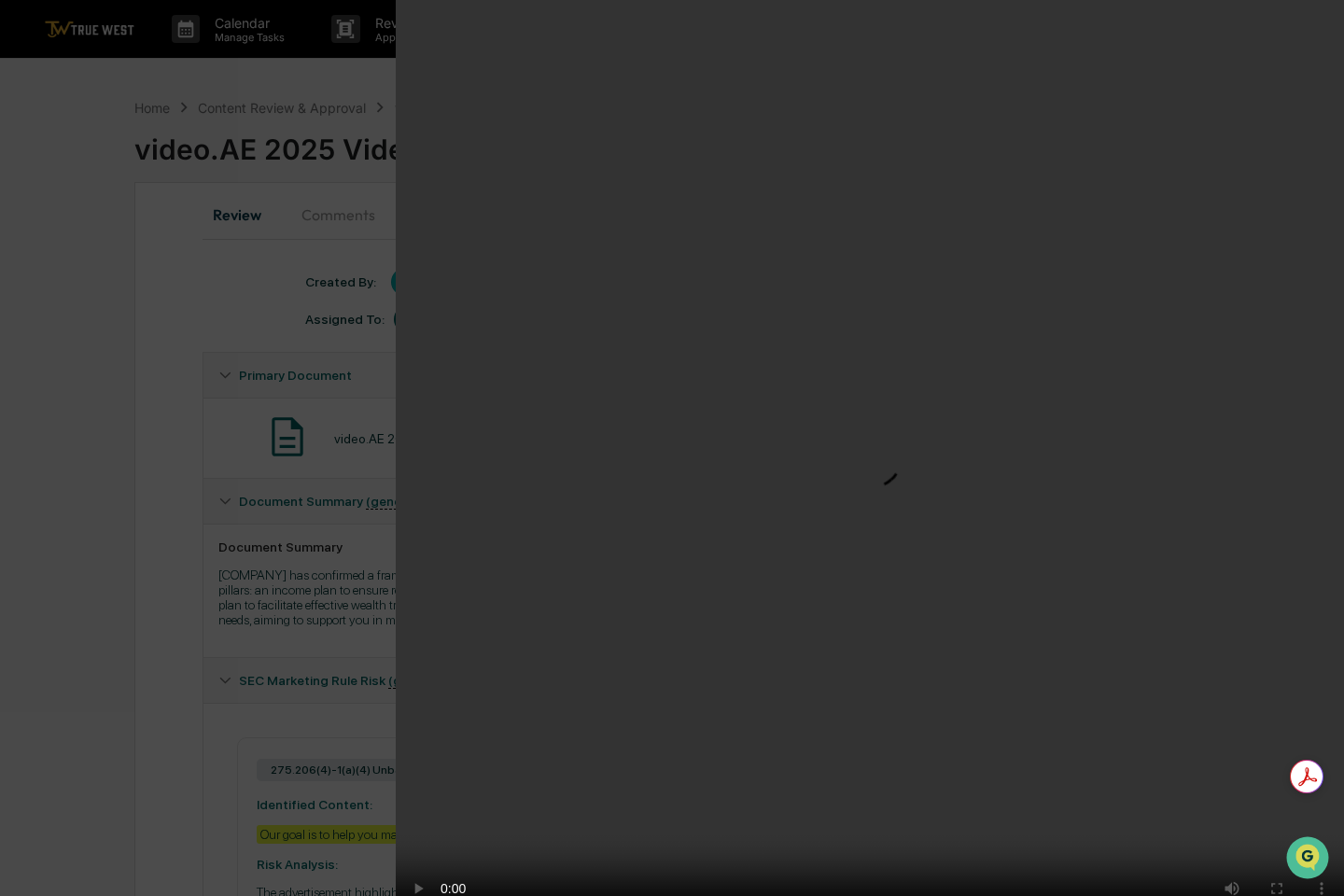 type 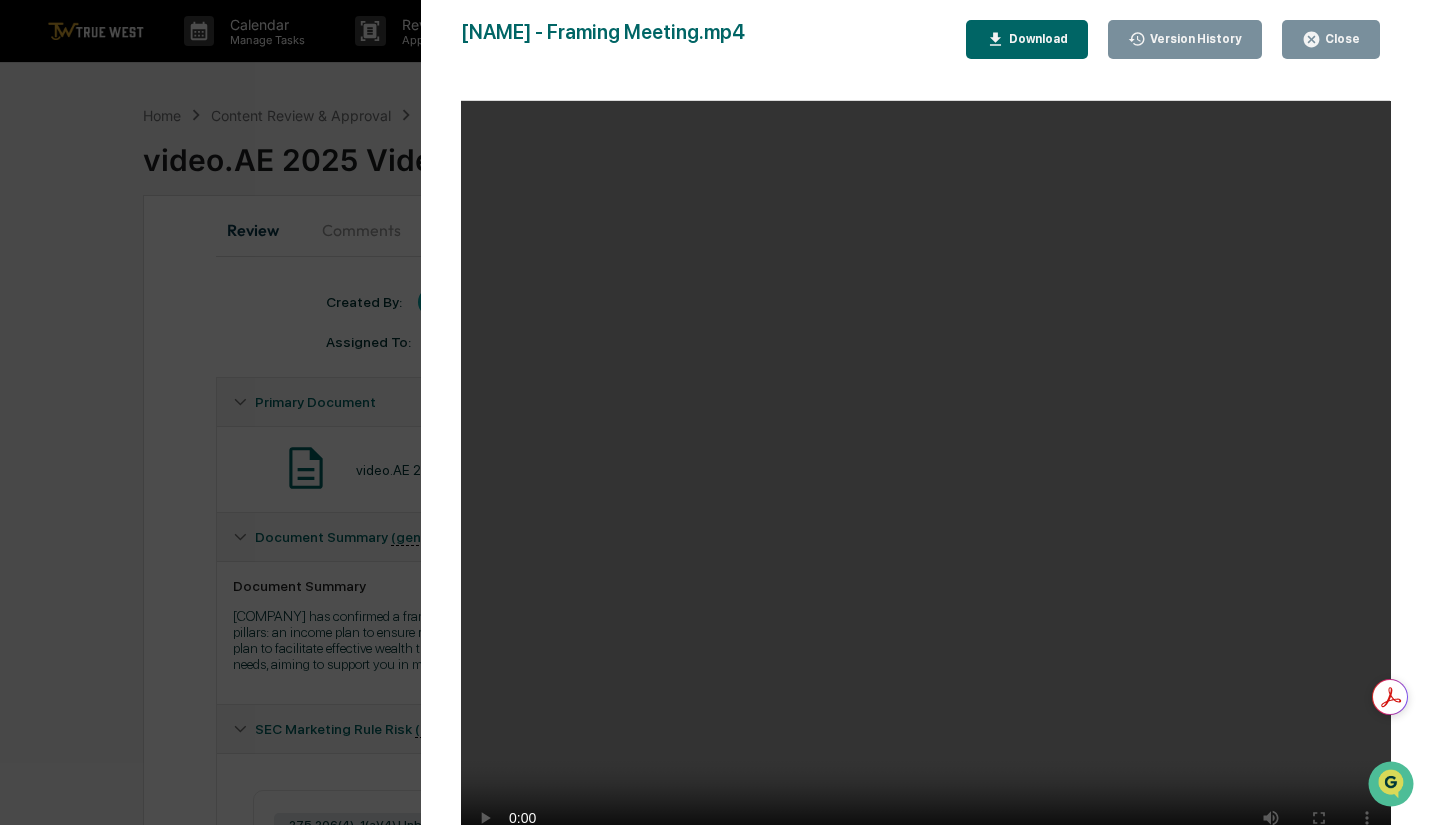 click 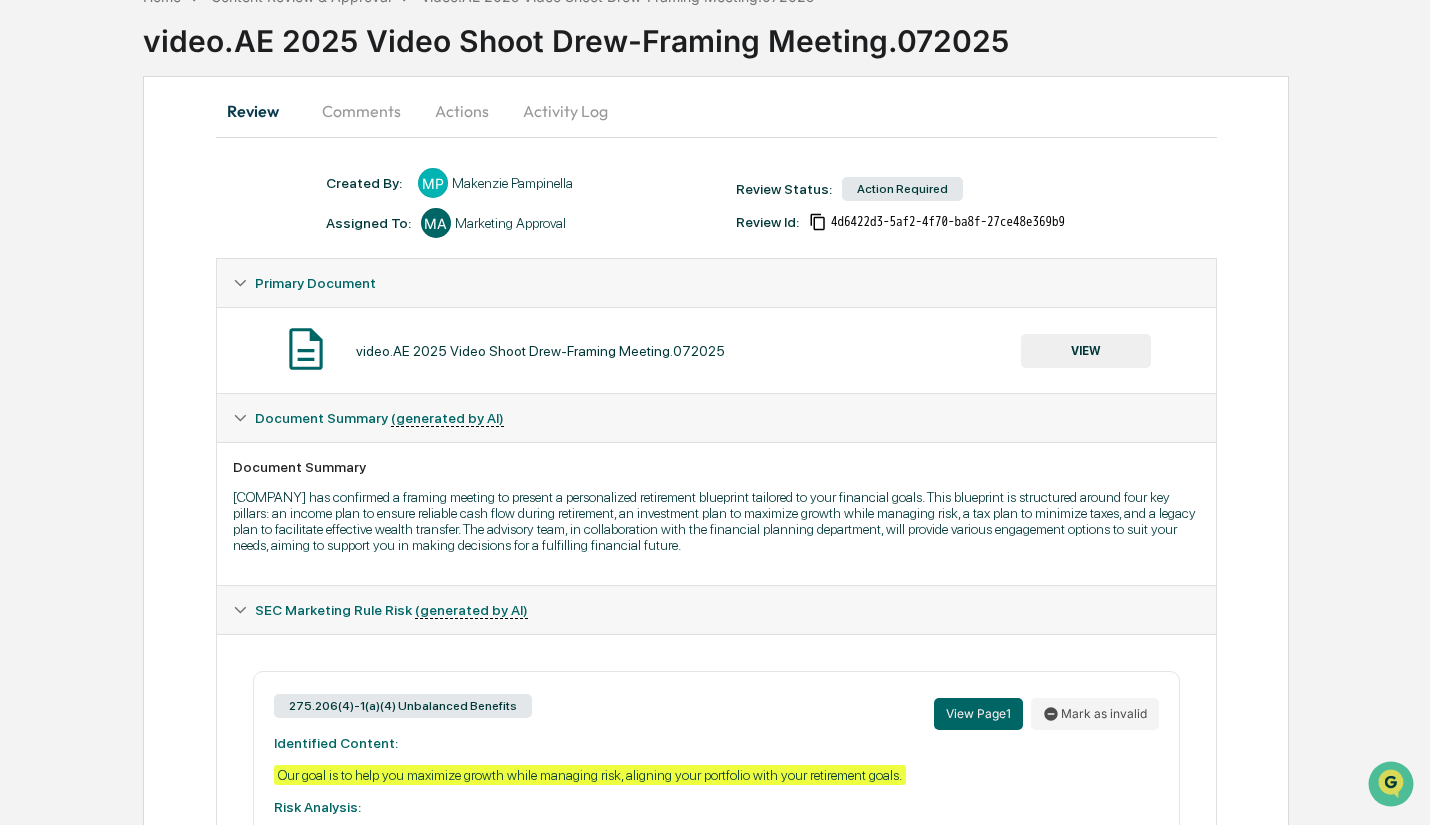 scroll, scrollTop: 0, scrollLeft: 0, axis: both 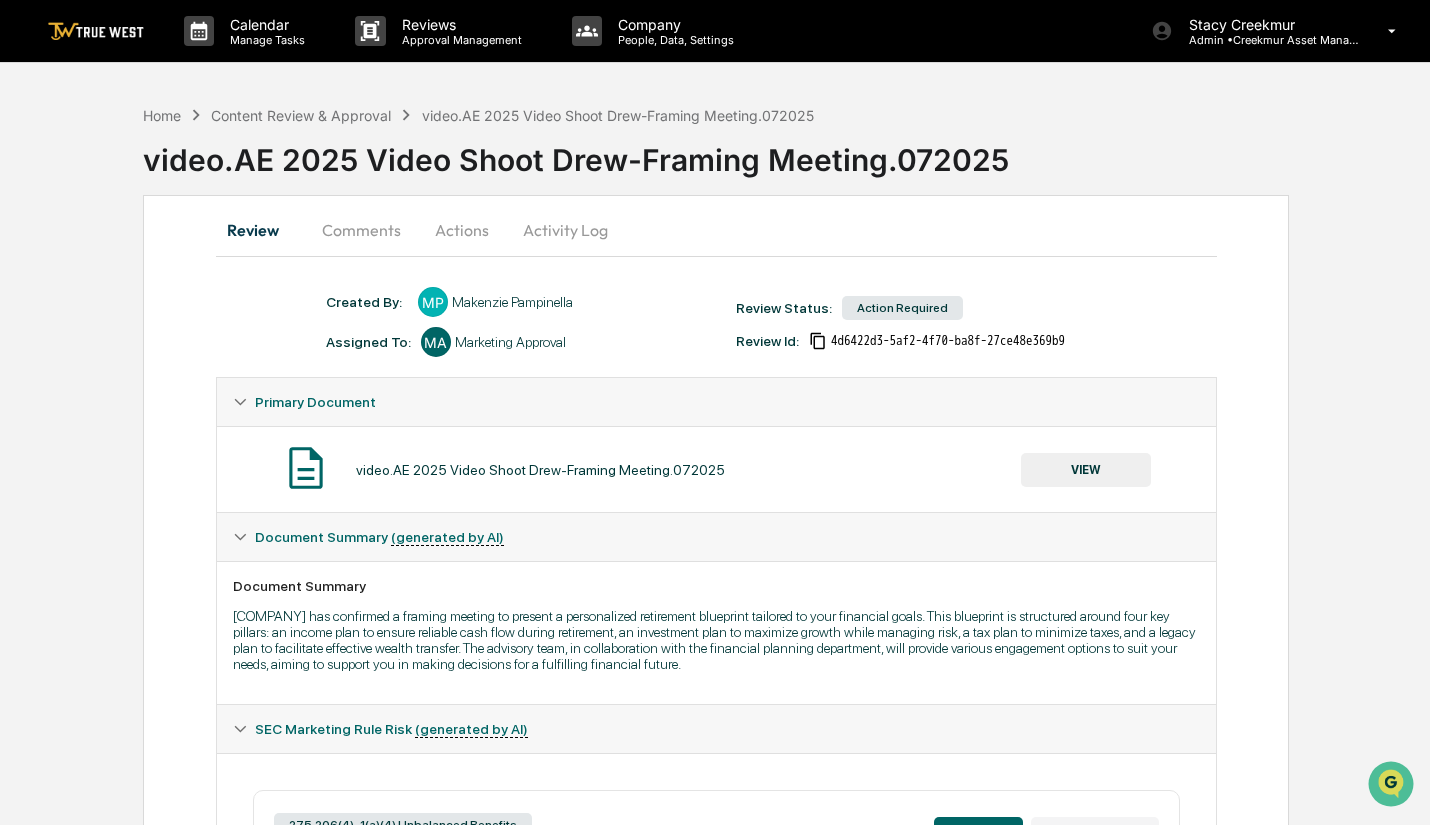 click on "Actions" at bounding box center (462, 230) 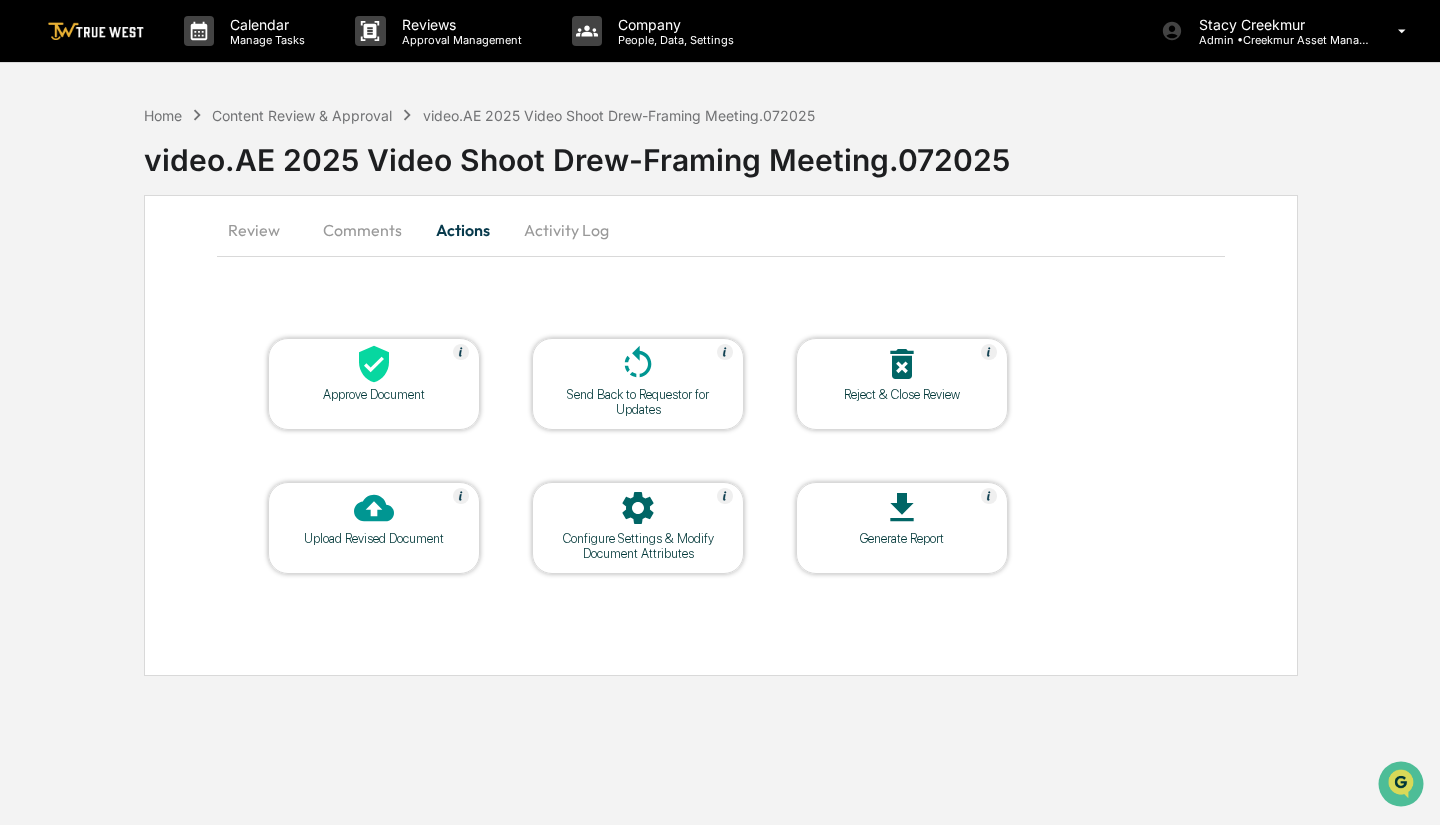 click on "Approve Document" at bounding box center (374, 394) 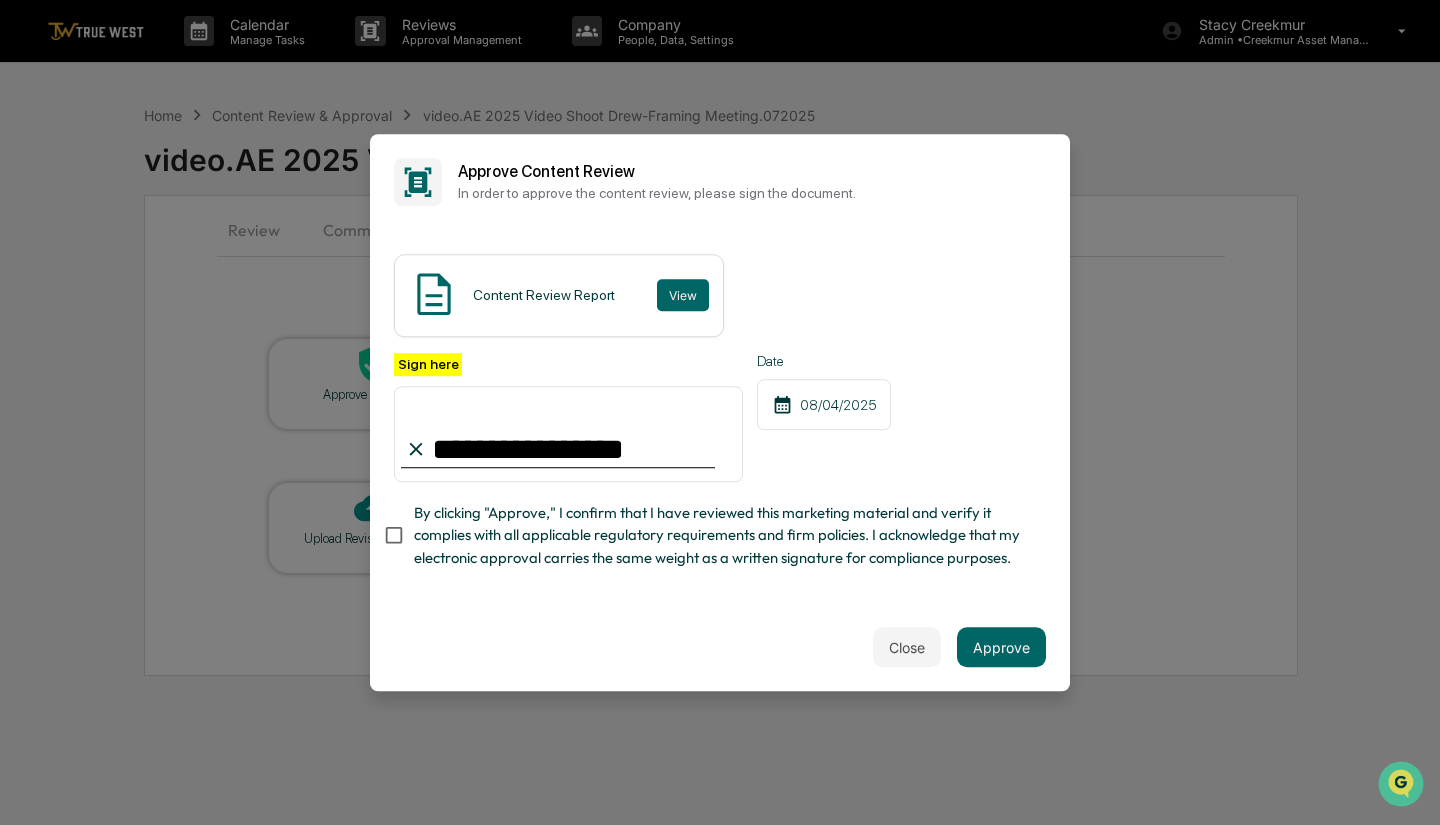 type on "**********" 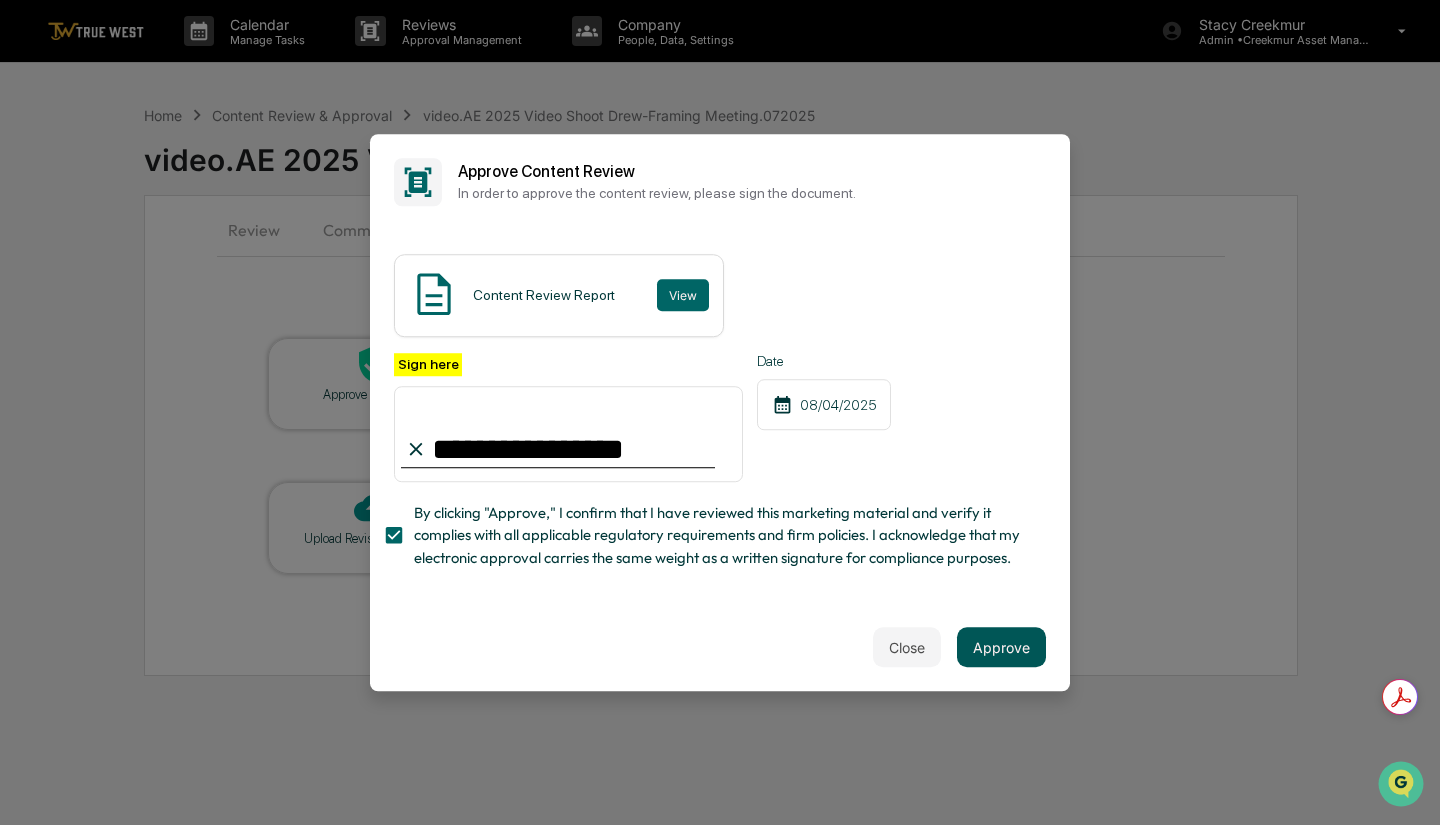 click on "Approve" at bounding box center (1001, 647) 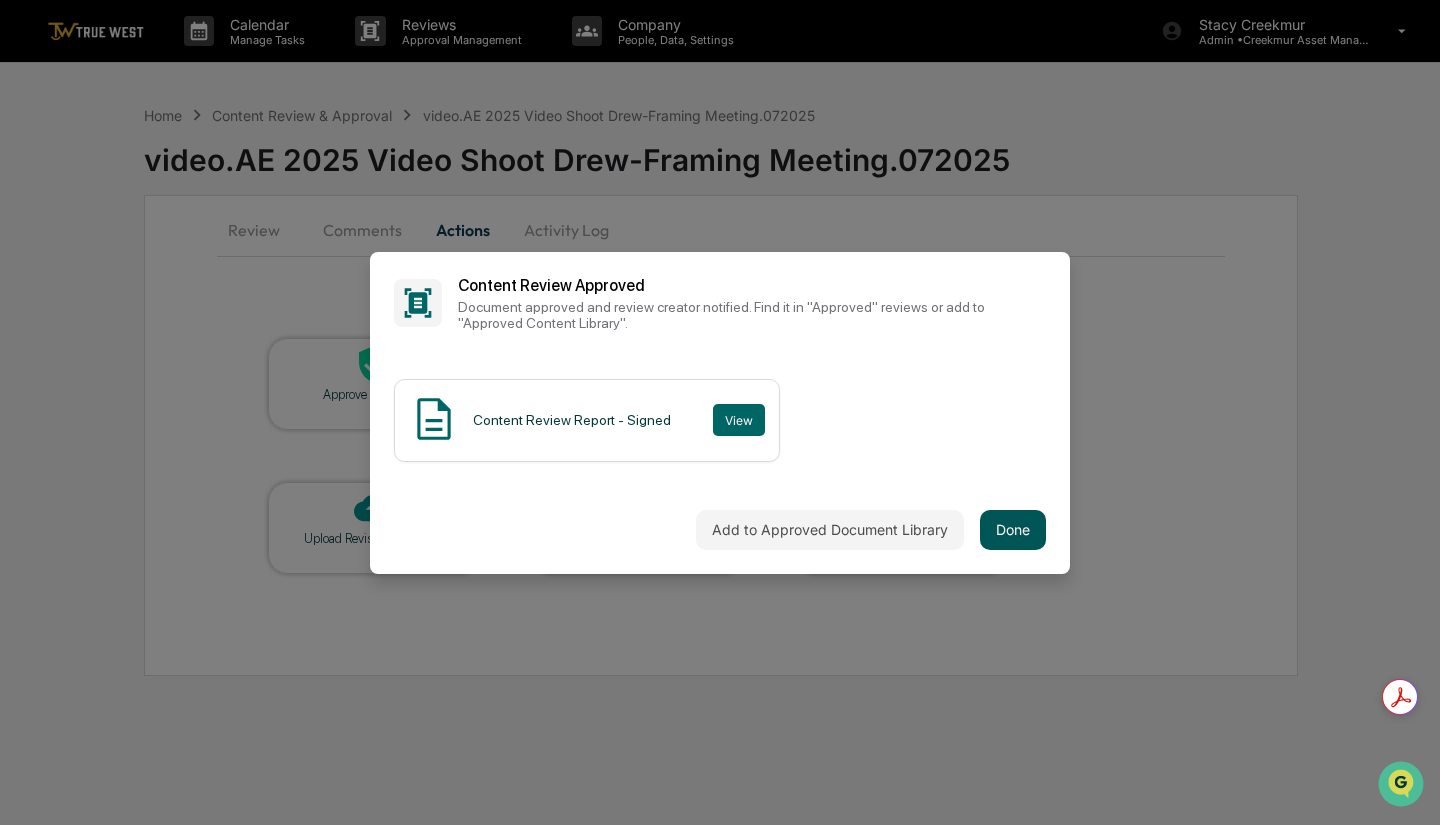 click on "Done" at bounding box center [1013, 530] 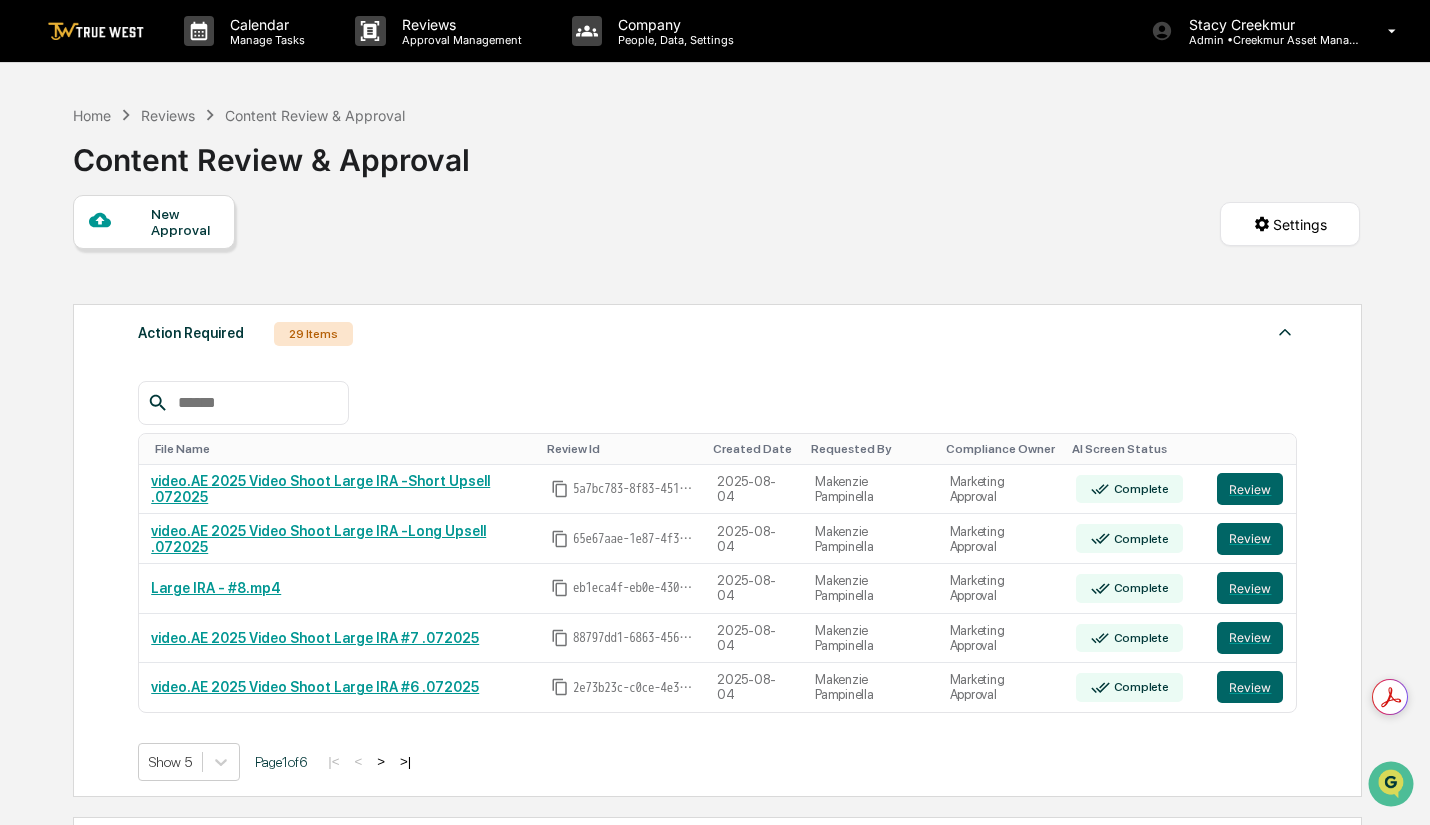click on ">" at bounding box center (381, 761) 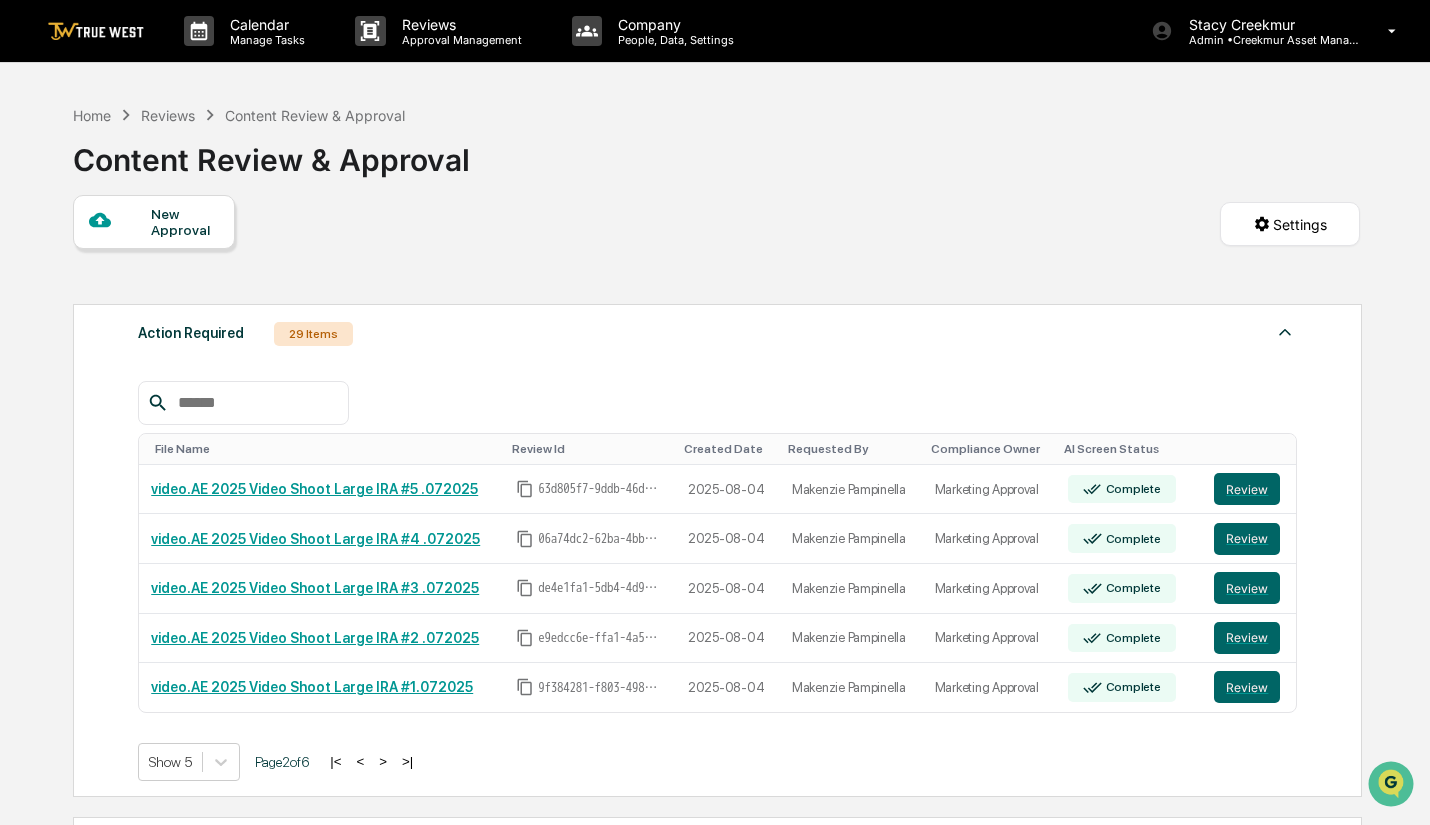 click on ">" at bounding box center [383, 761] 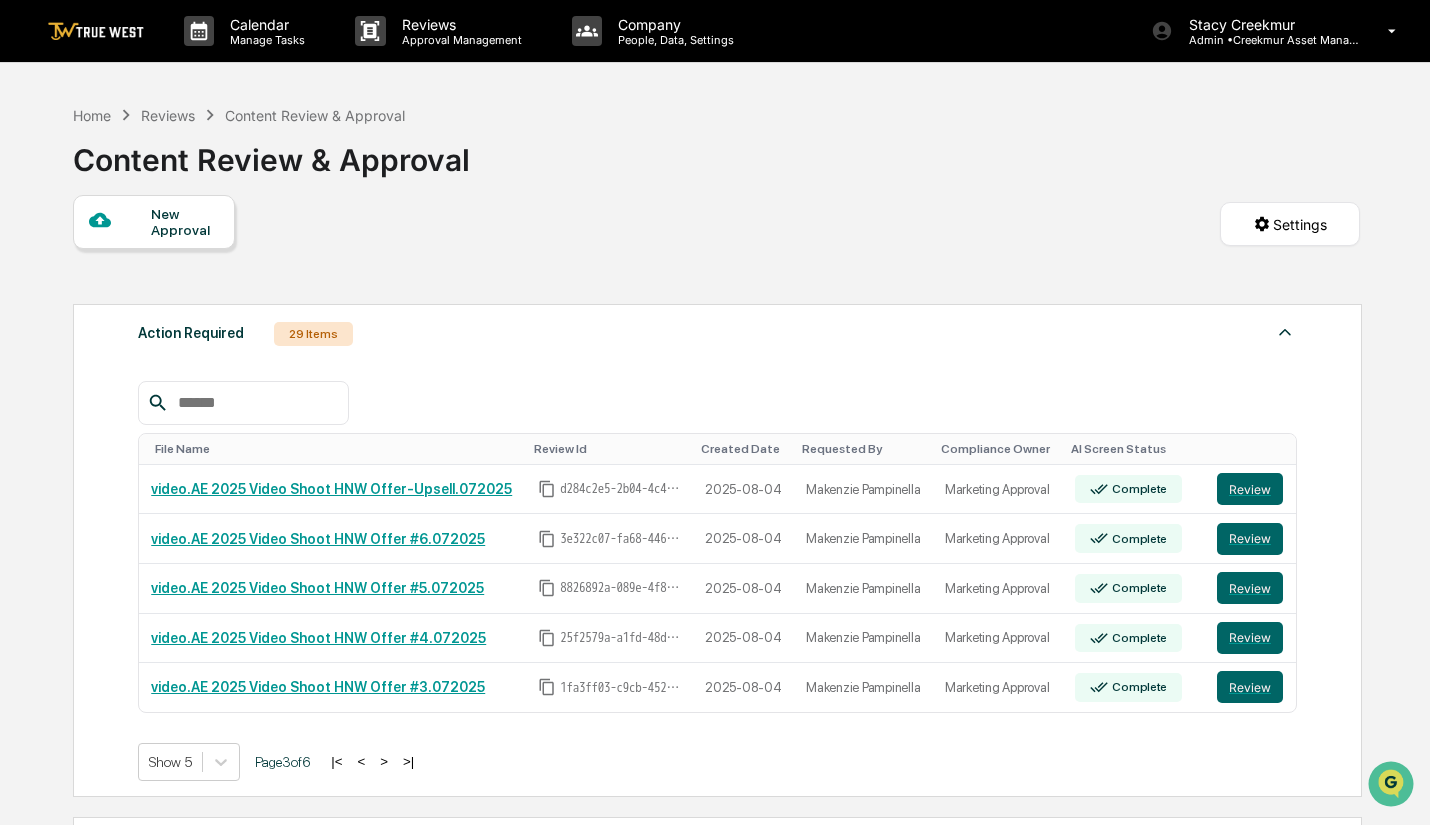 click on "<" at bounding box center (361, 761) 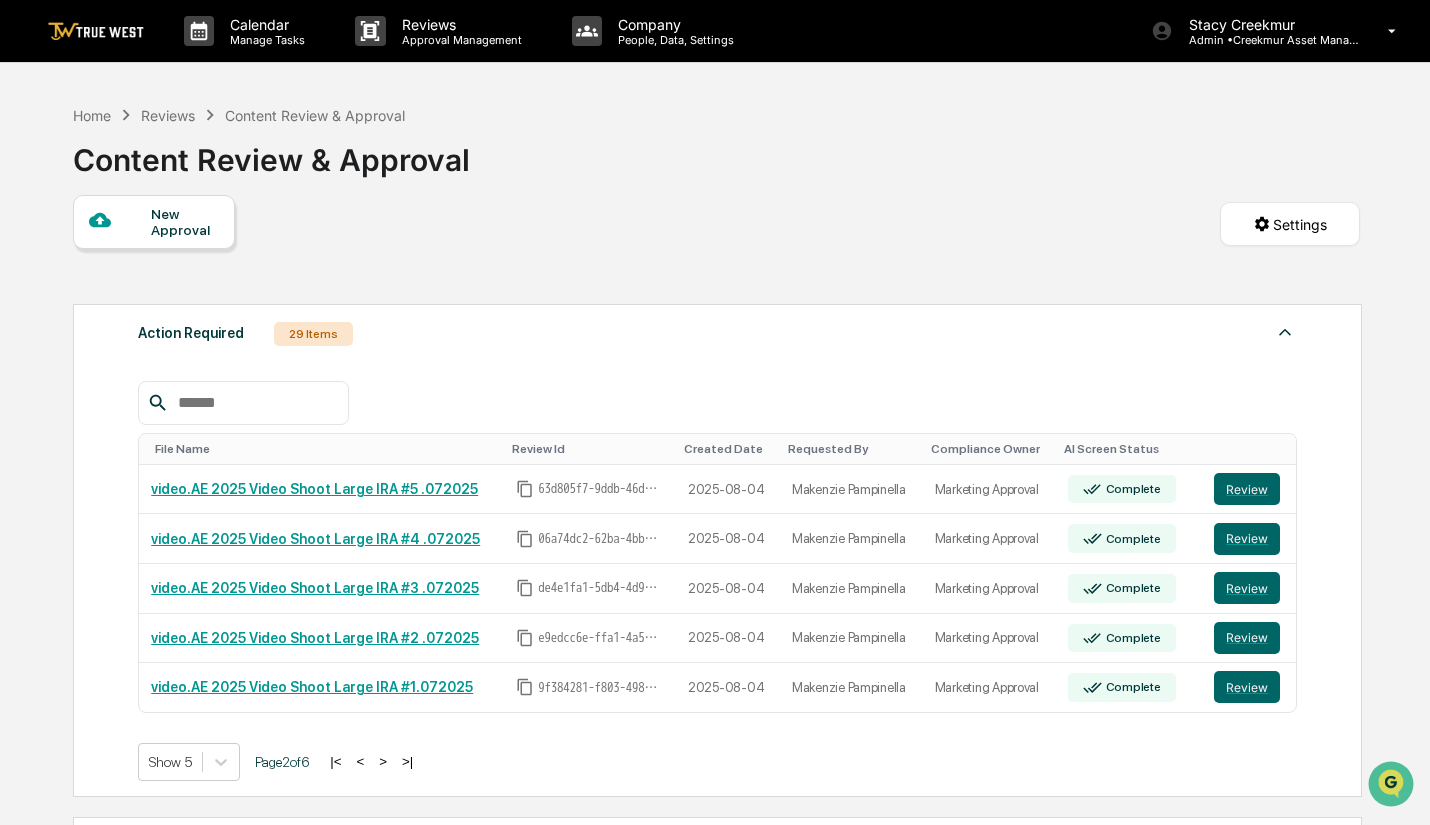 click on "<" at bounding box center (360, 761) 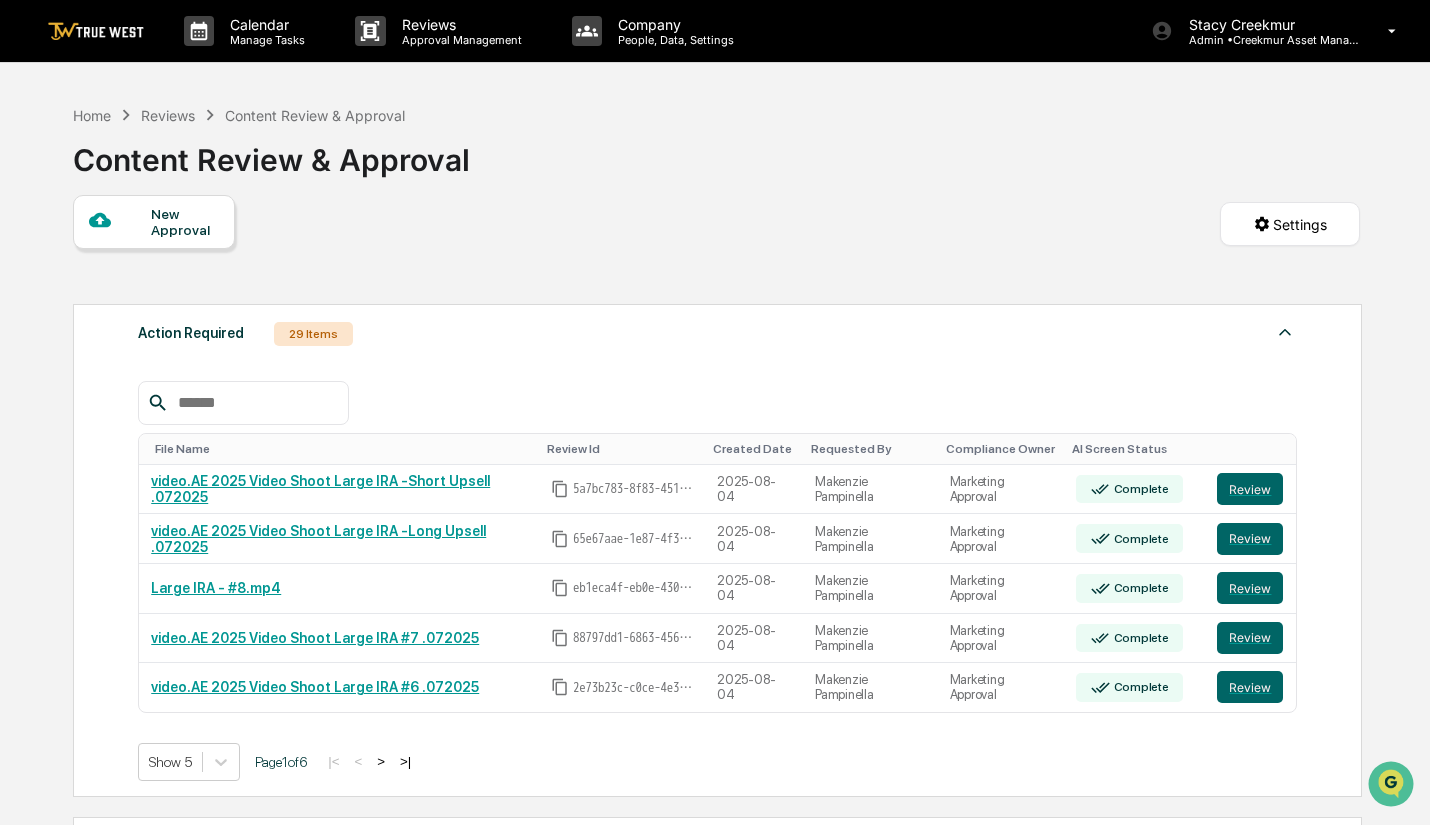 click on ">" at bounding box center (381, 761) 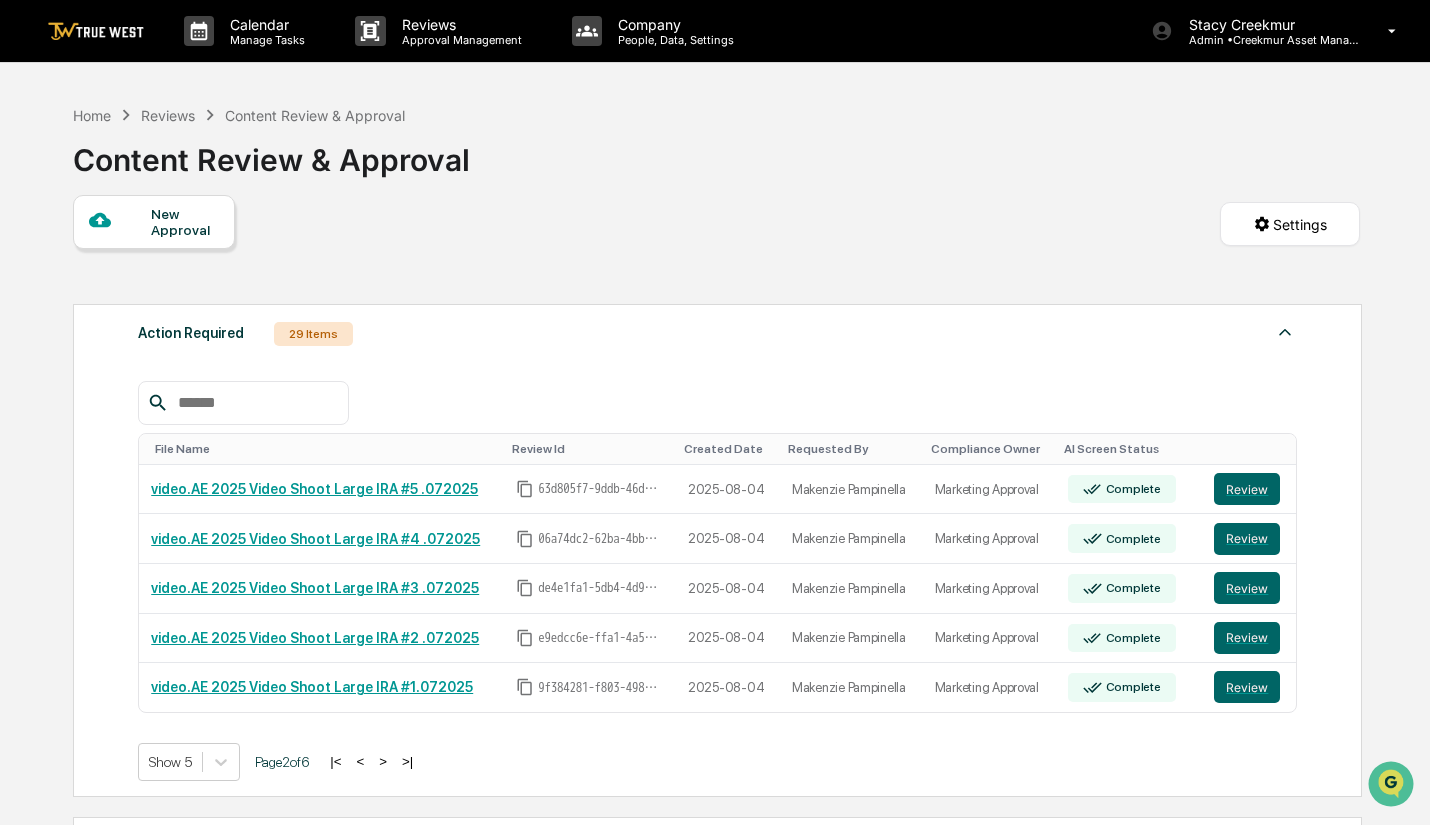 click on "<" at bounding box center (360, 761) 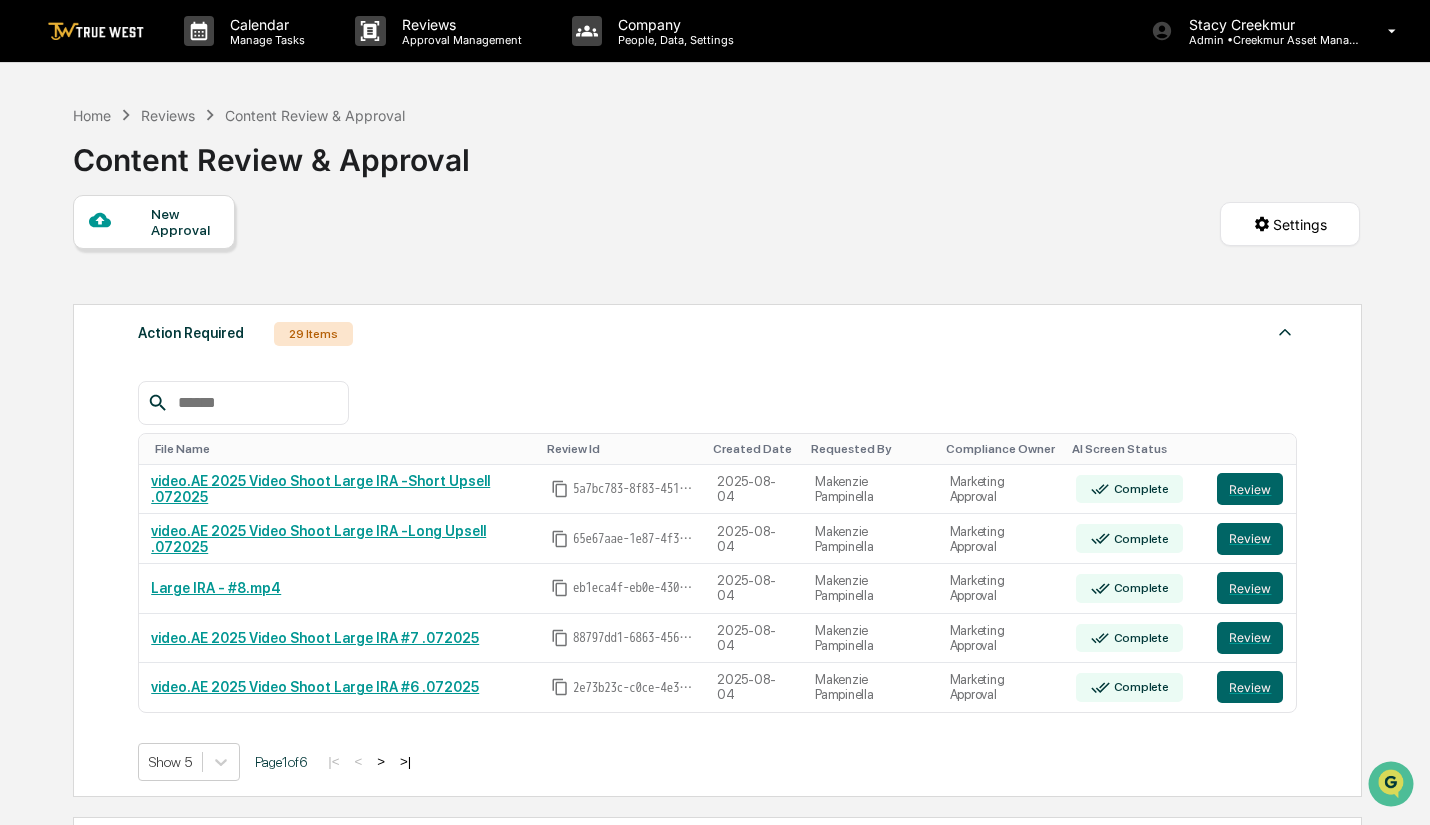 click on ">" at bounding box center [381, 761] 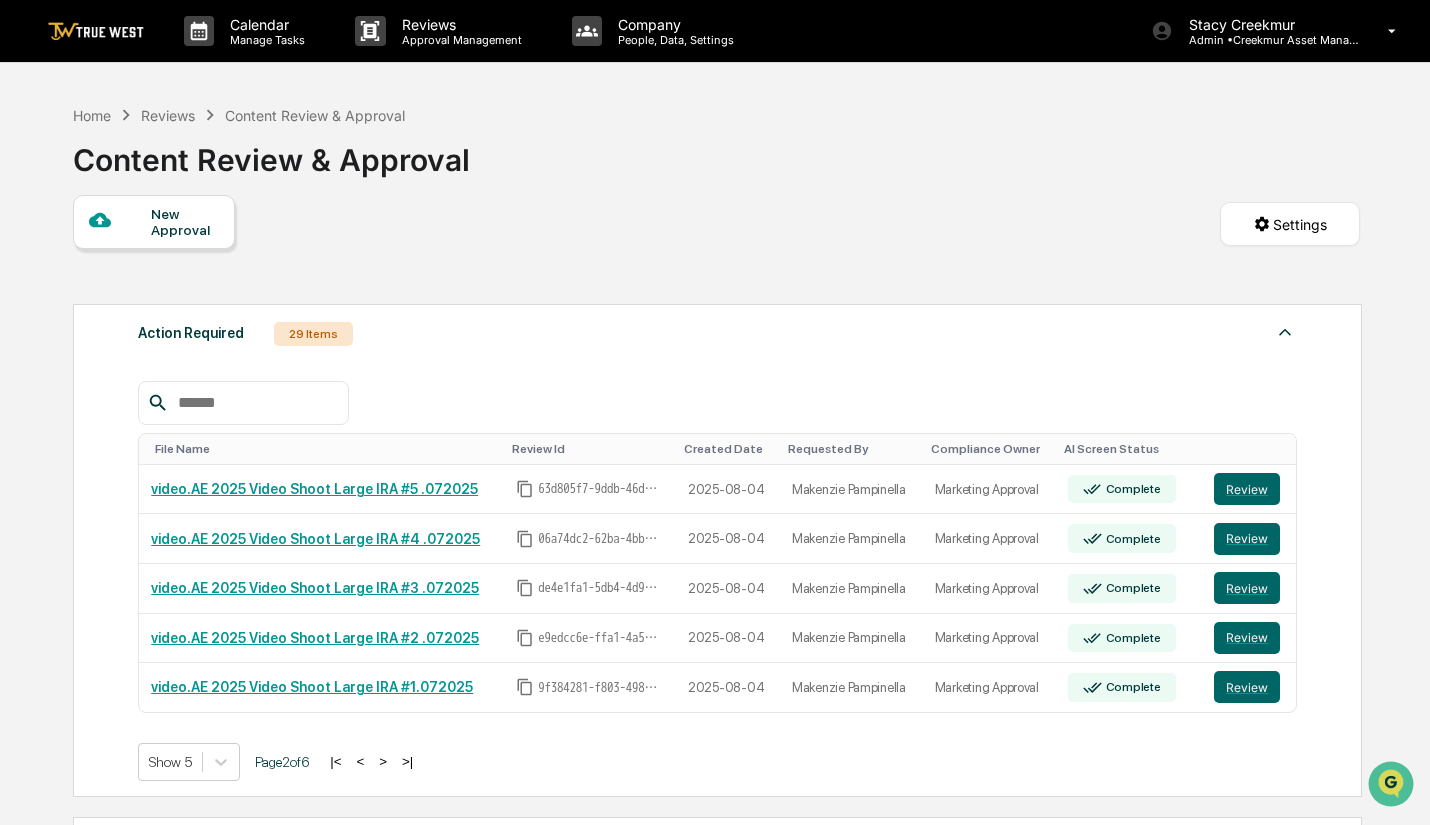 click on ">" at bounding box center [383, 761] 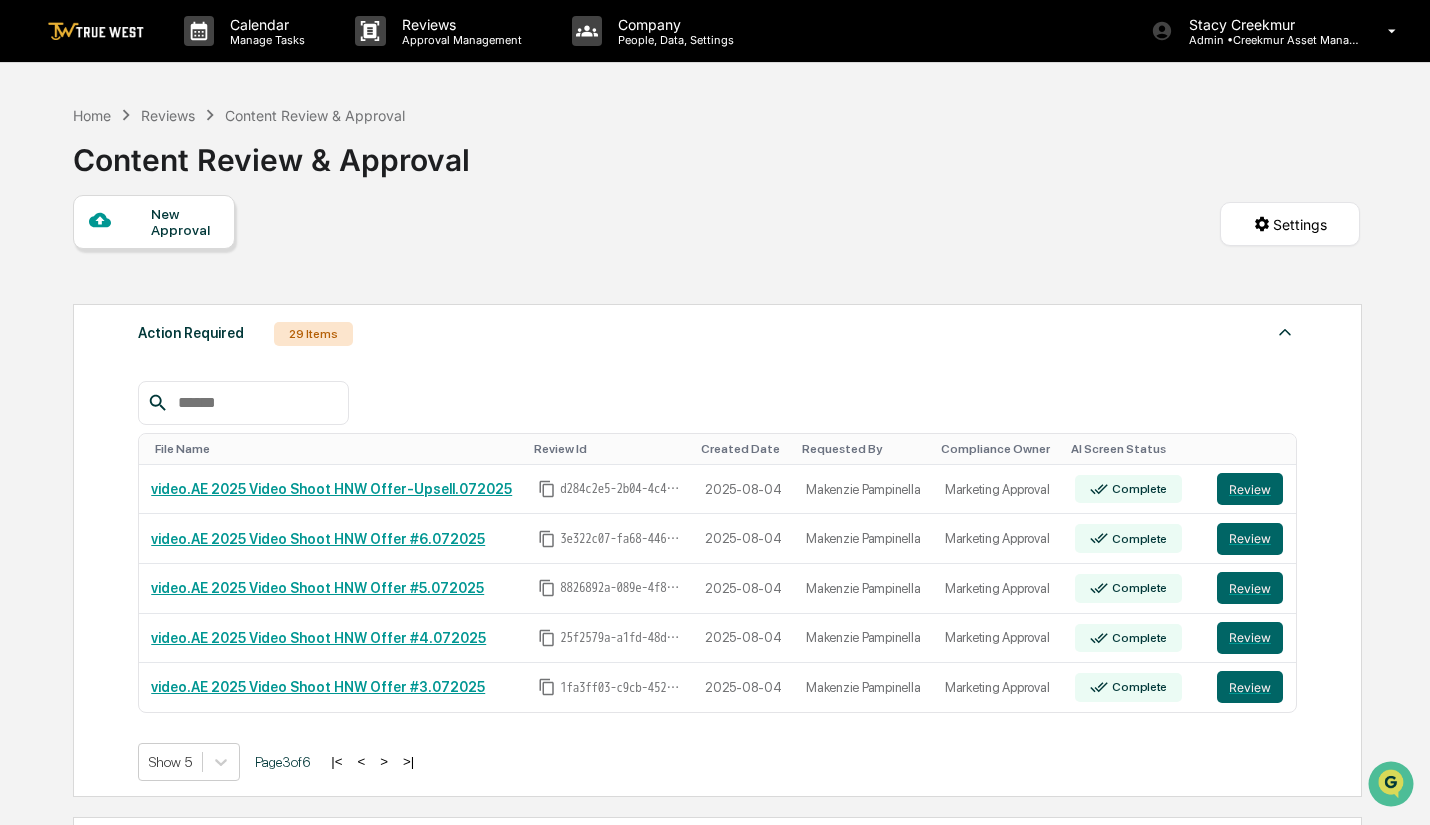 click on ">" at bounding box center [384, 761] 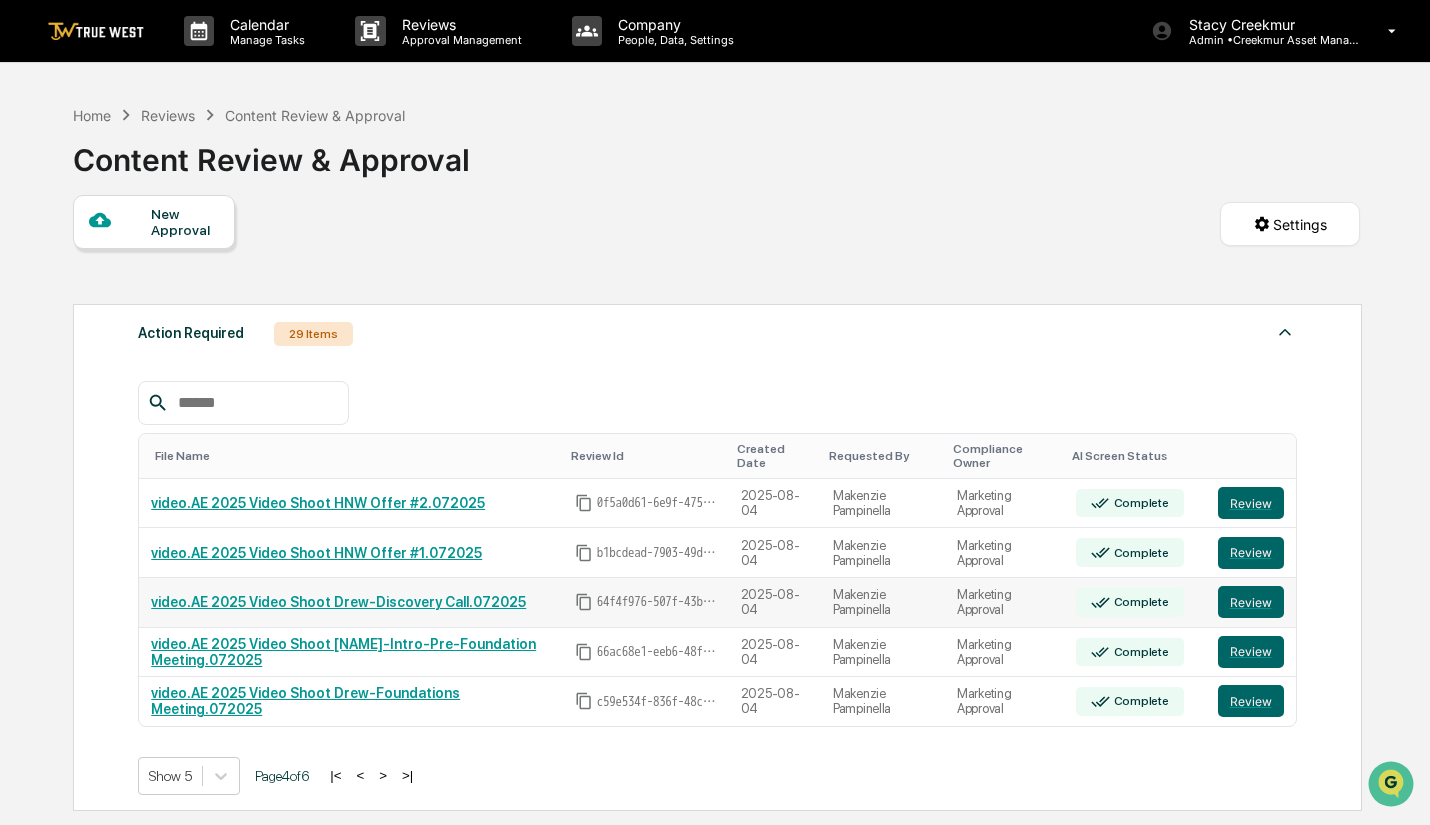 click on "video.AE 2025 Video Shoot Drew-Discovery Call.072025" at bounding box center (338, 602) 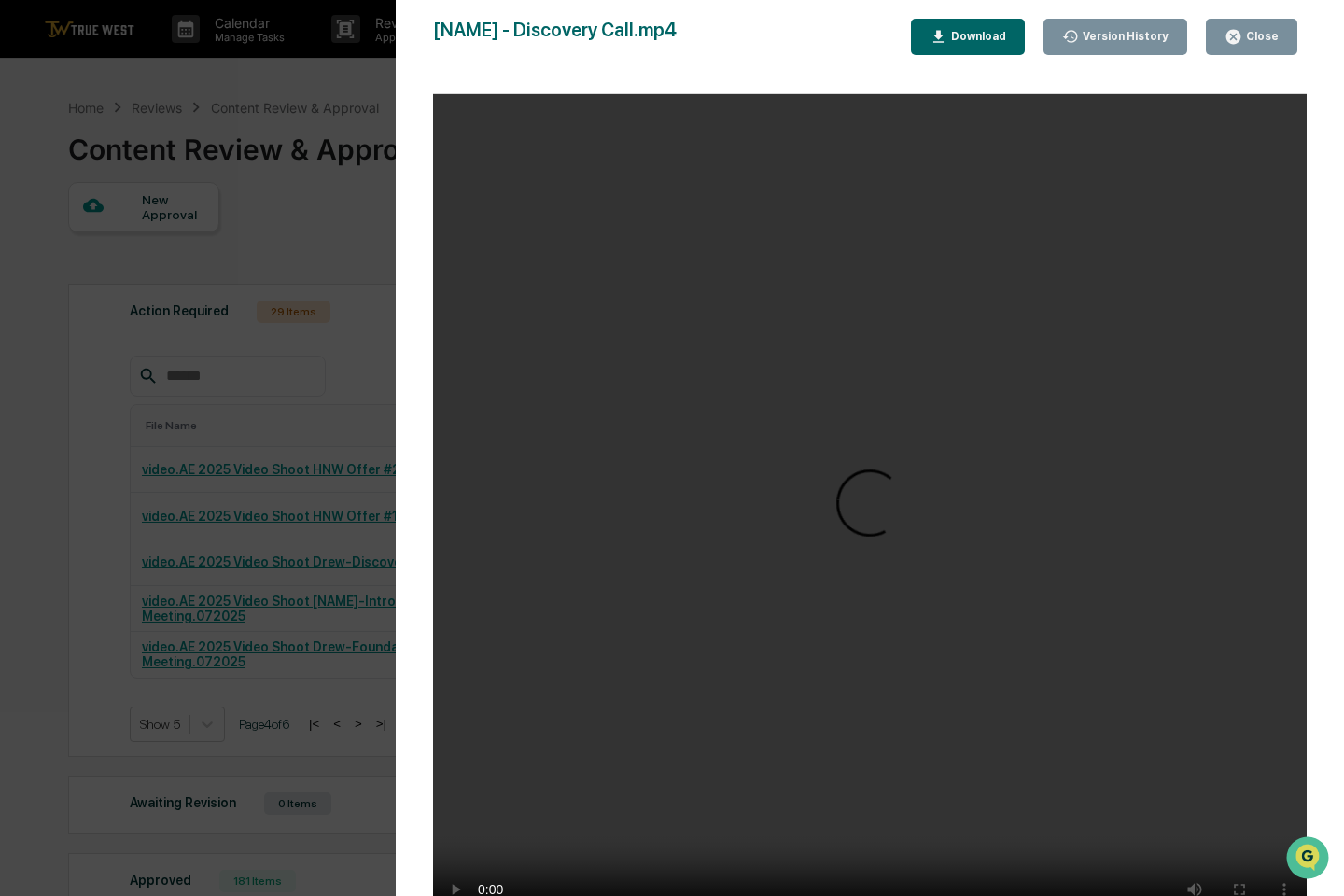 type 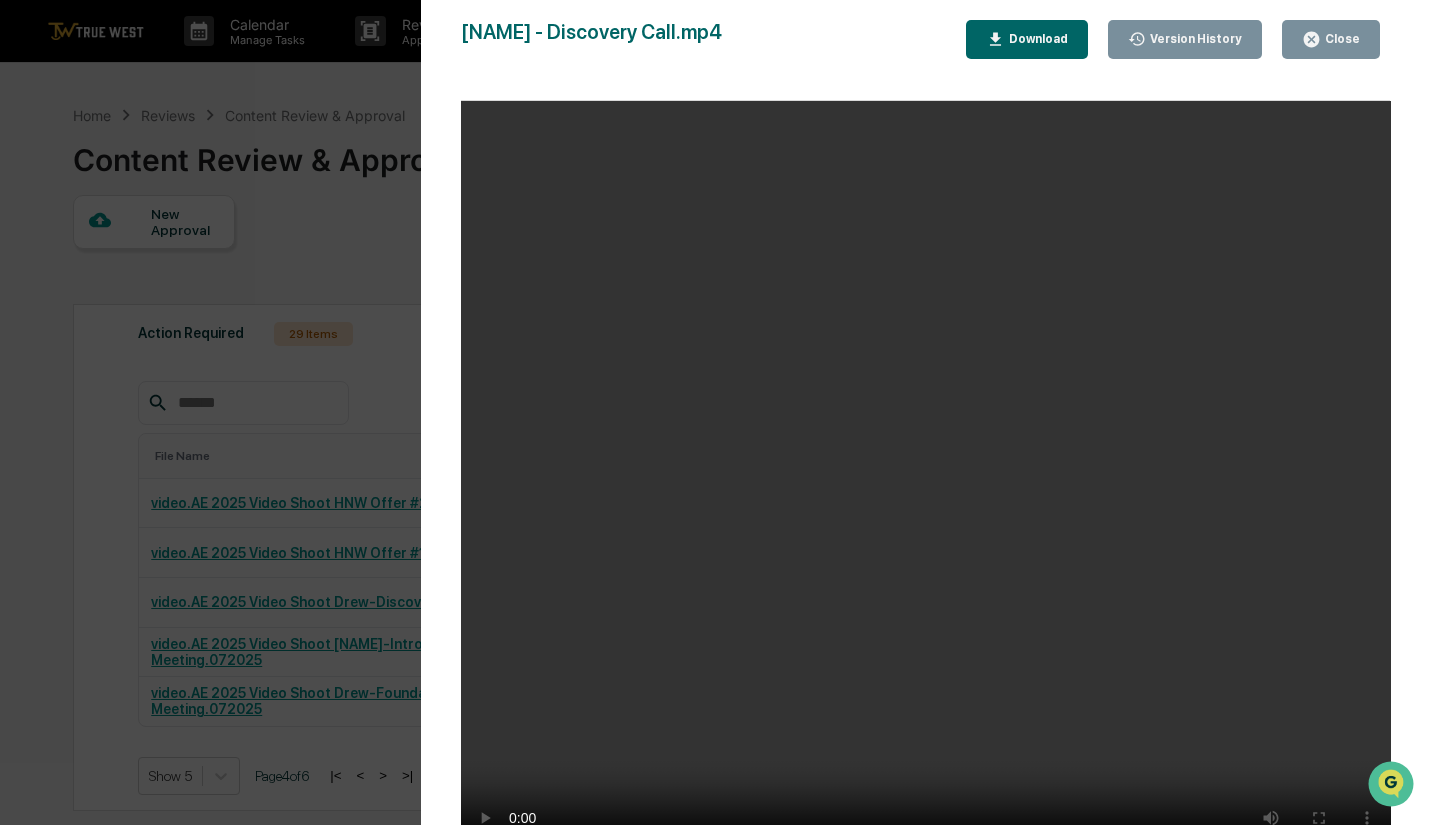 click 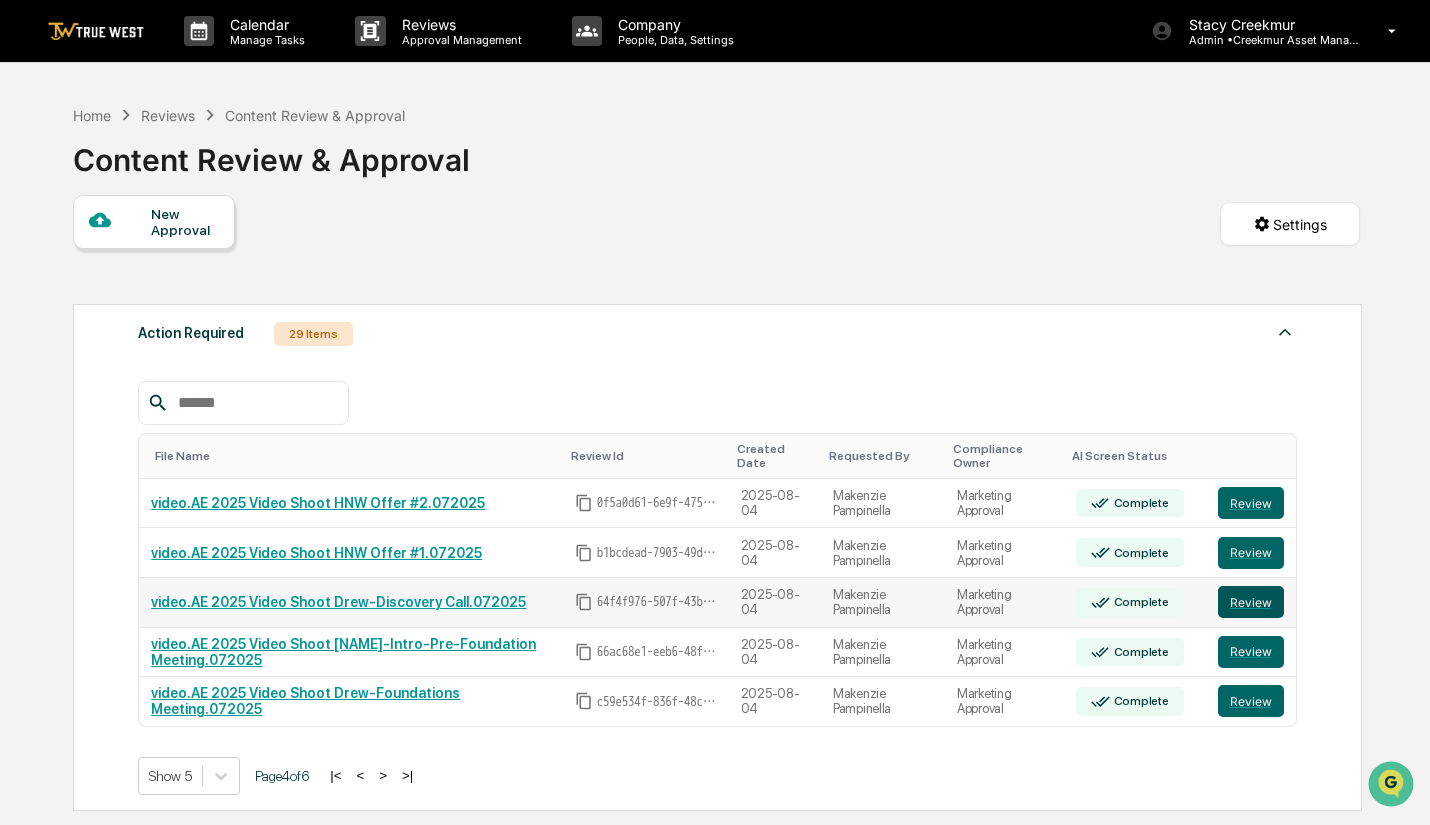 click on "Review" at bounding box center (1251, 602) 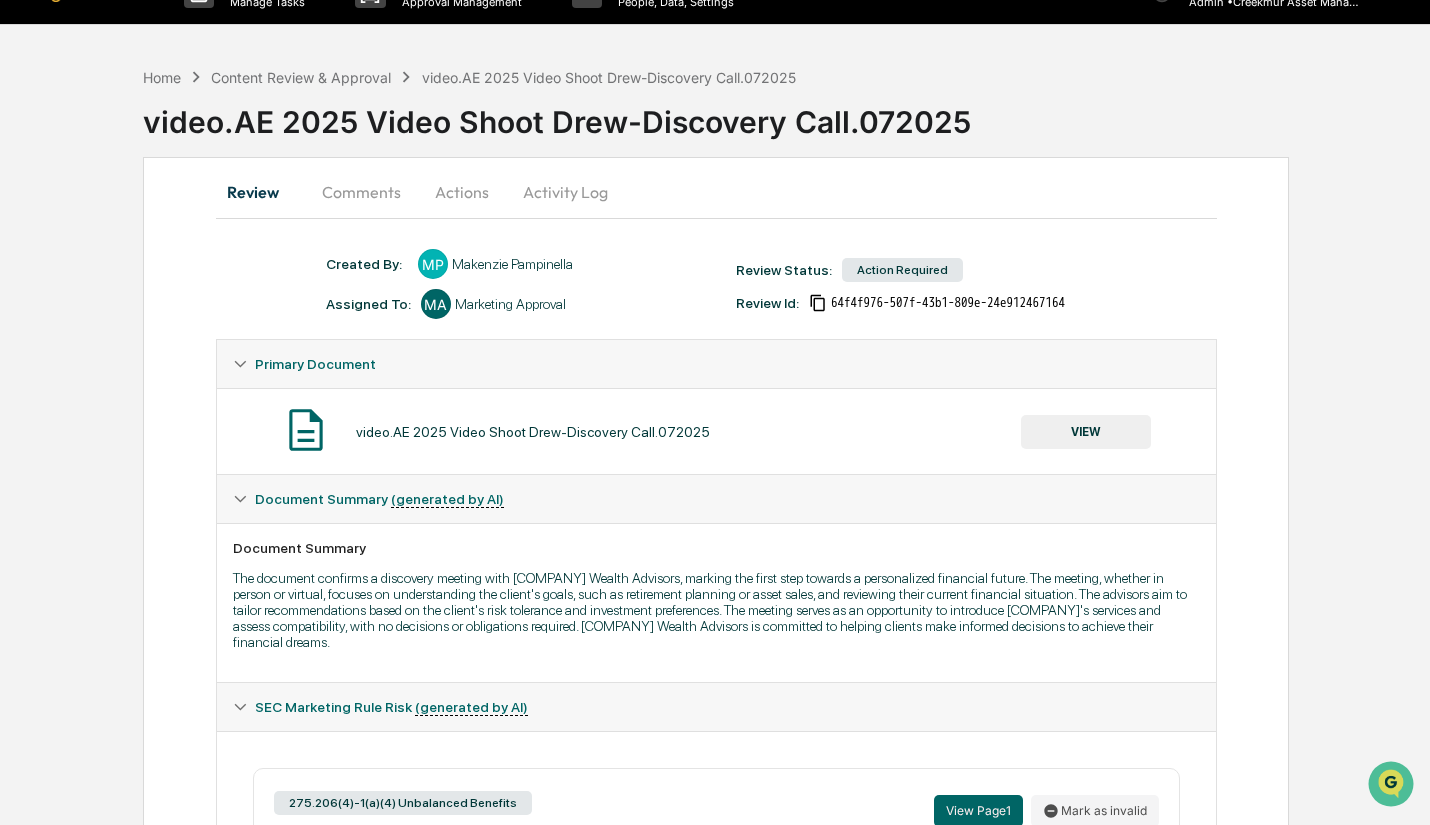 scroll, scrollTop: 0, scrollLeft: 0, axis: both 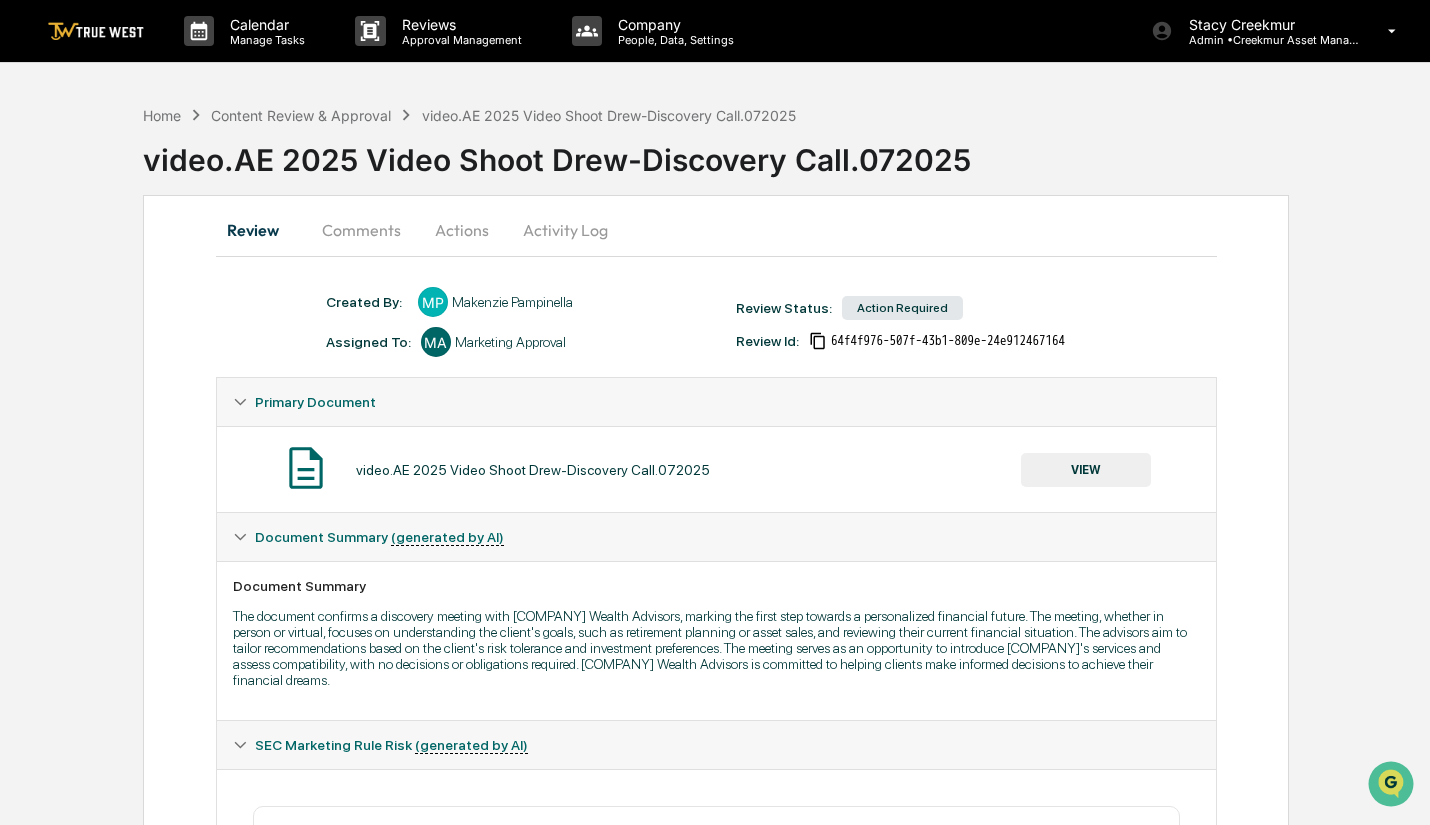 click on "Actions" at bounding box center [462, 230] 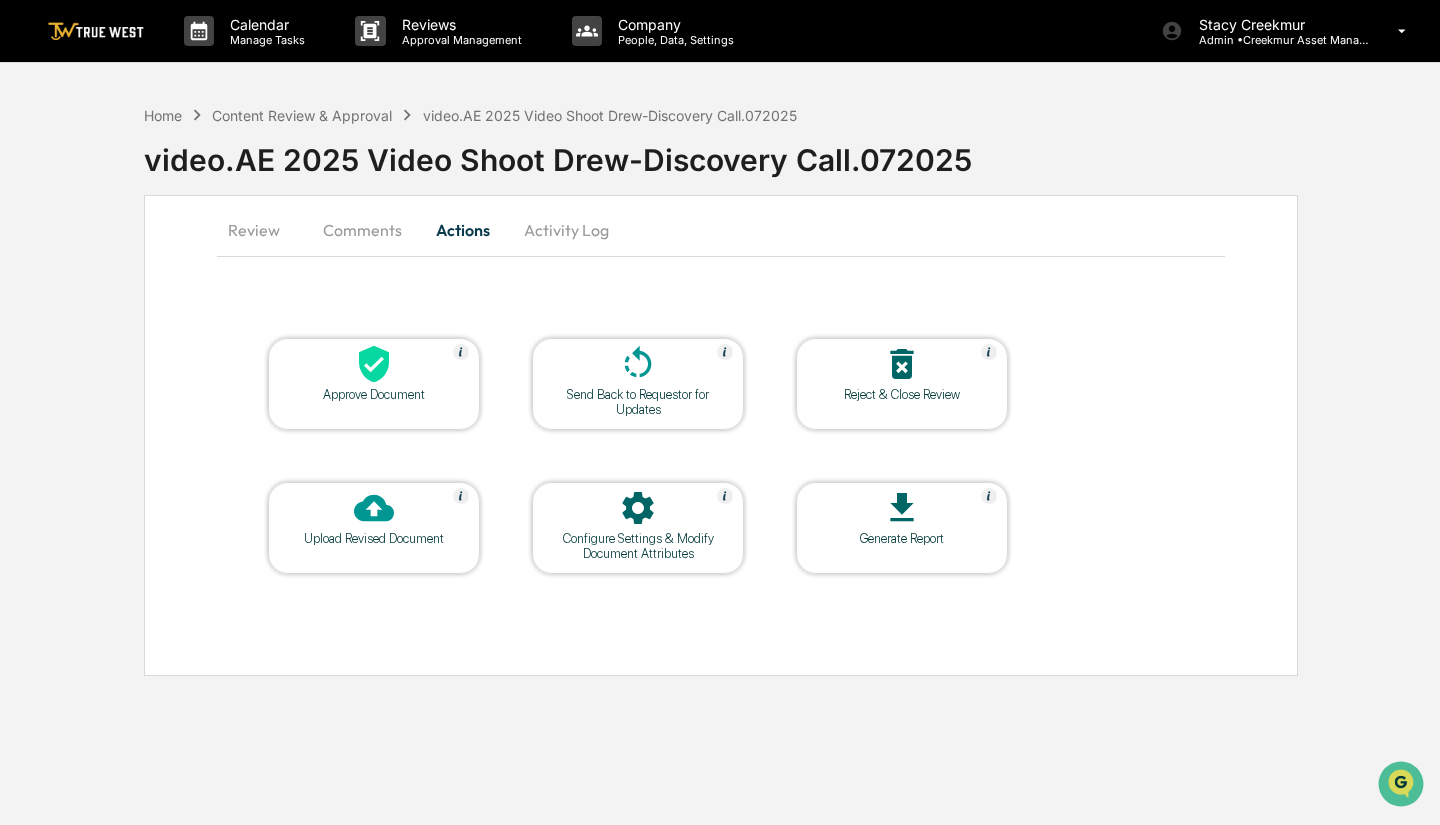 click 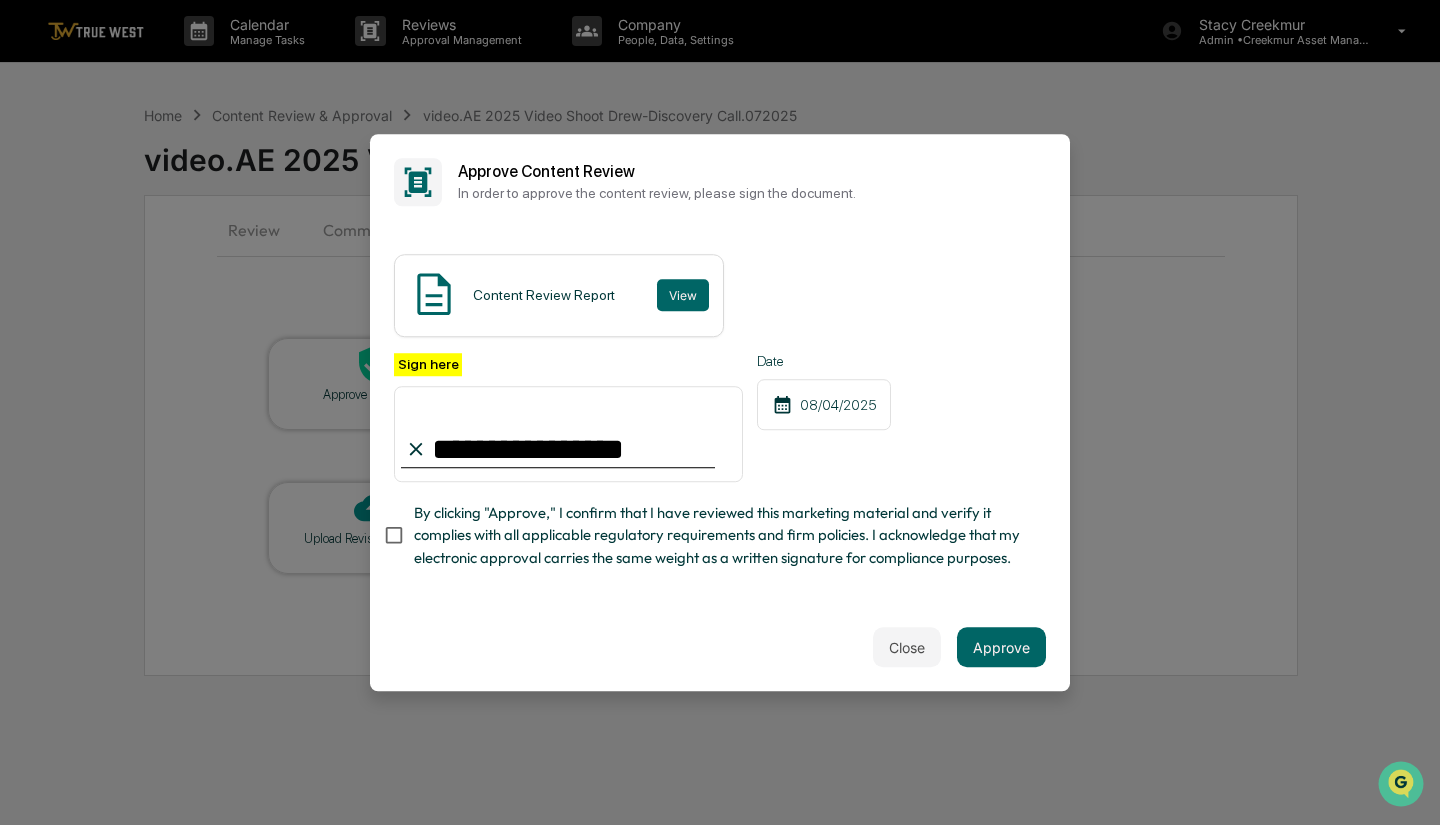 type on "**********" 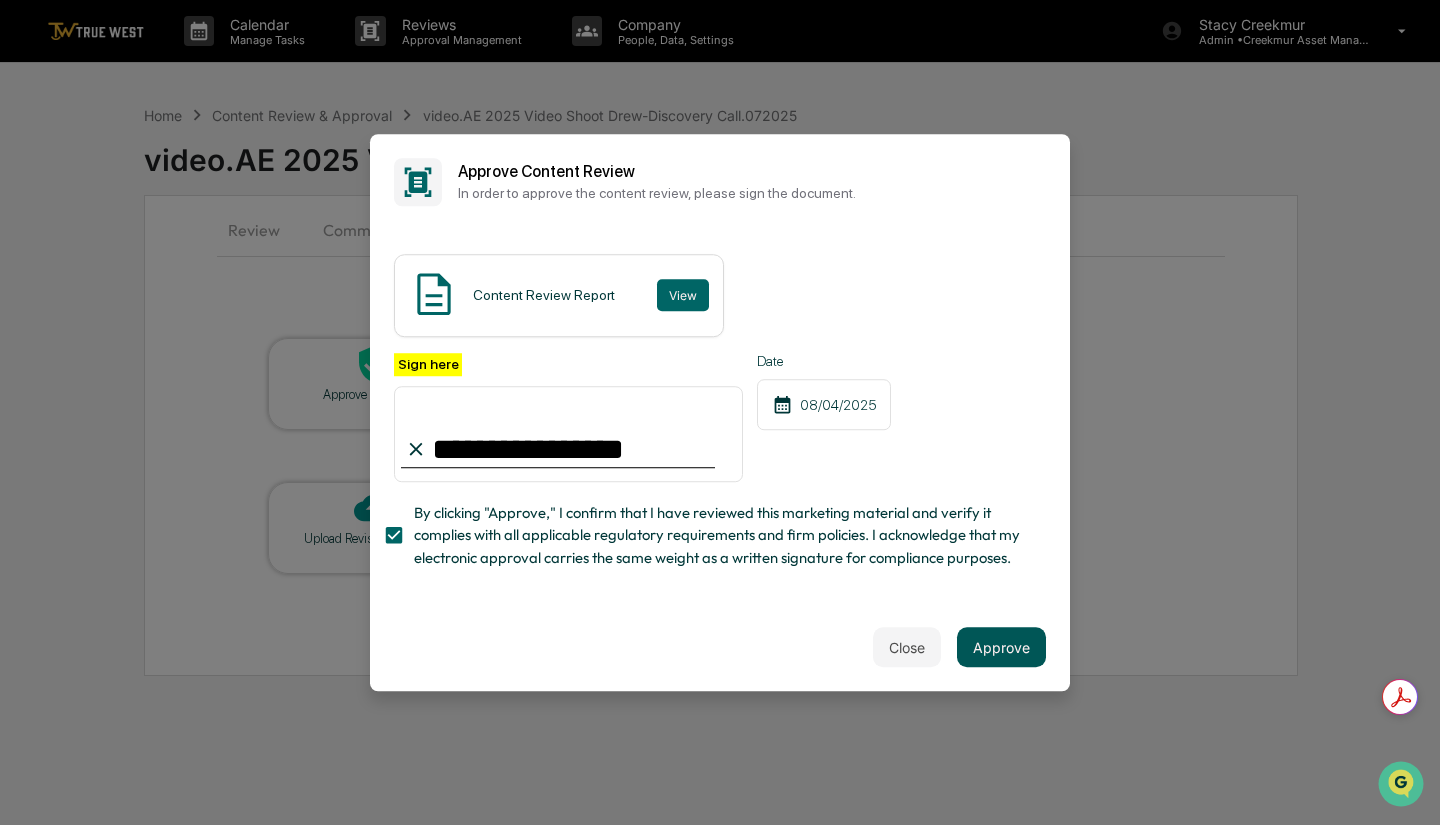 click on "Approve" at bounding box center [1001, 647] 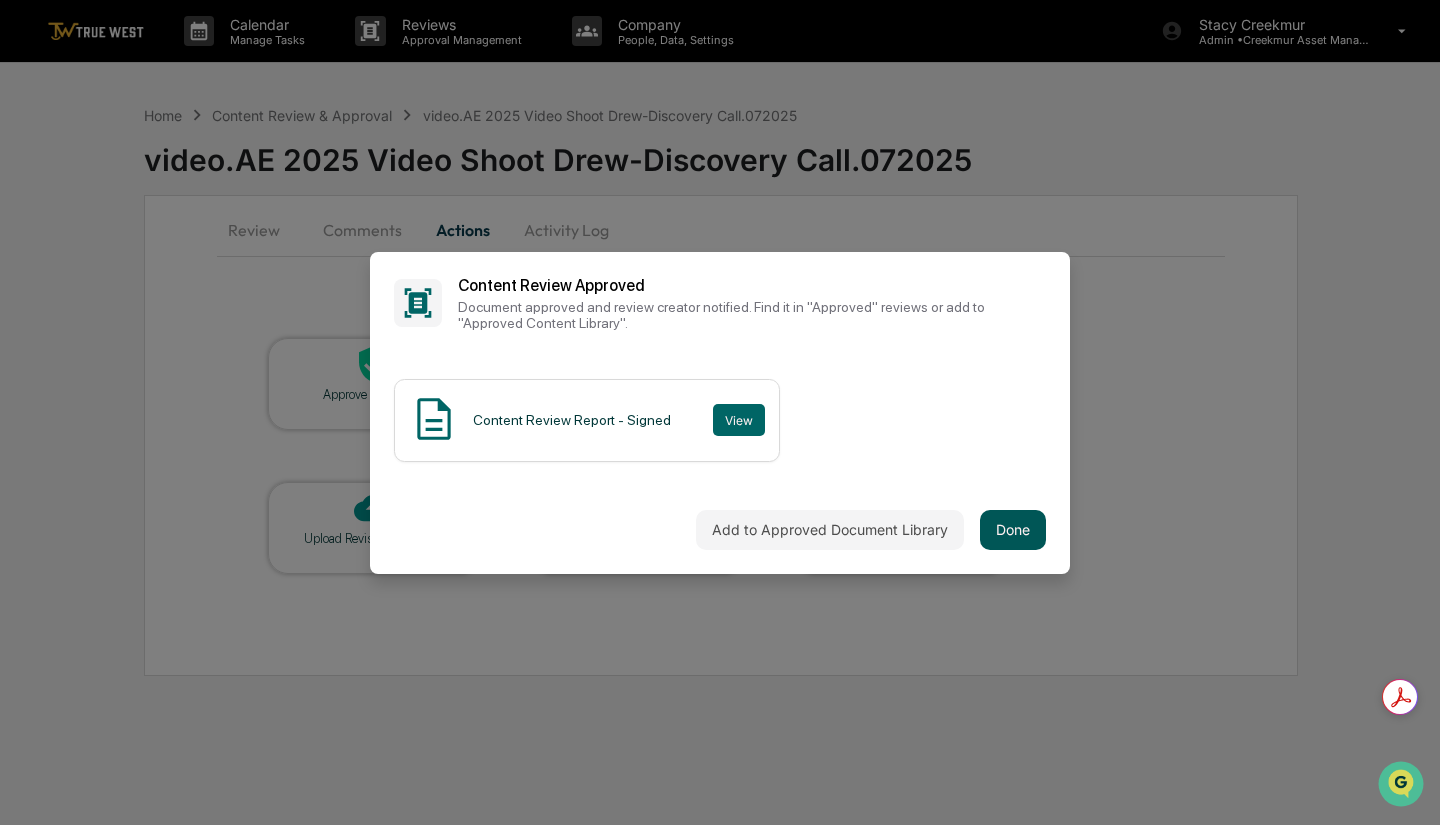 click on "Done" at bounding box center (1013, 530) 